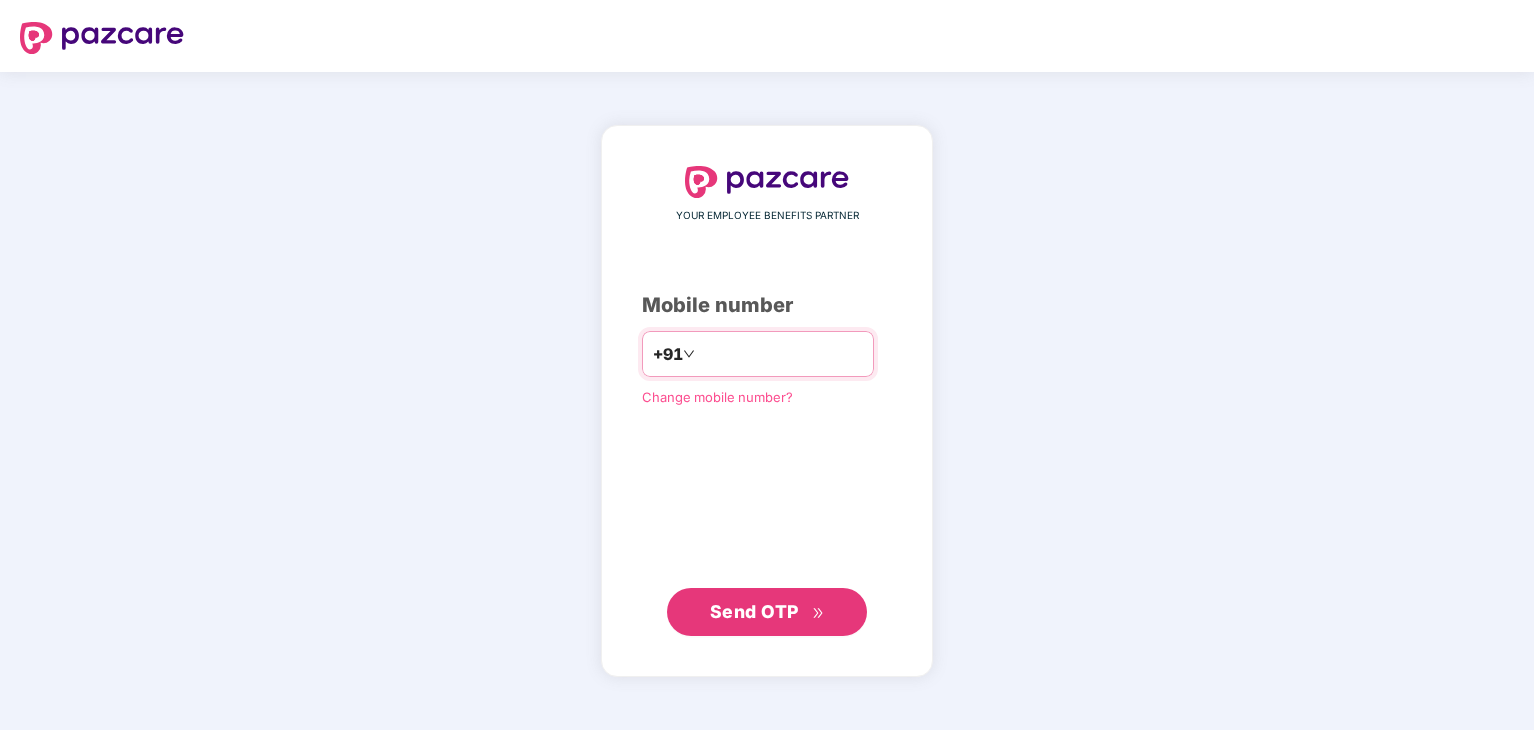 scroll, scrollTop: 0, scrollLeft: 0, axis: both 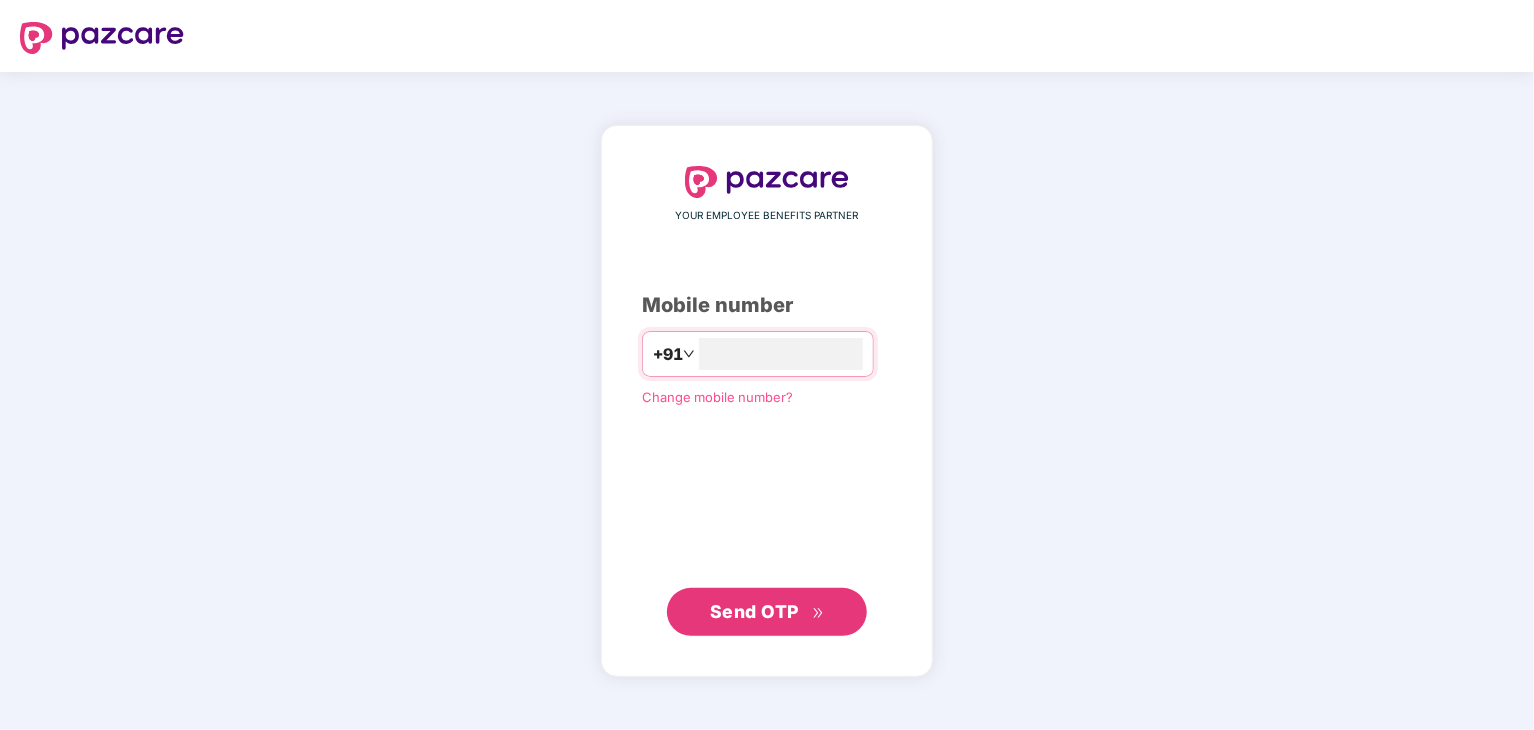 type on "**********" 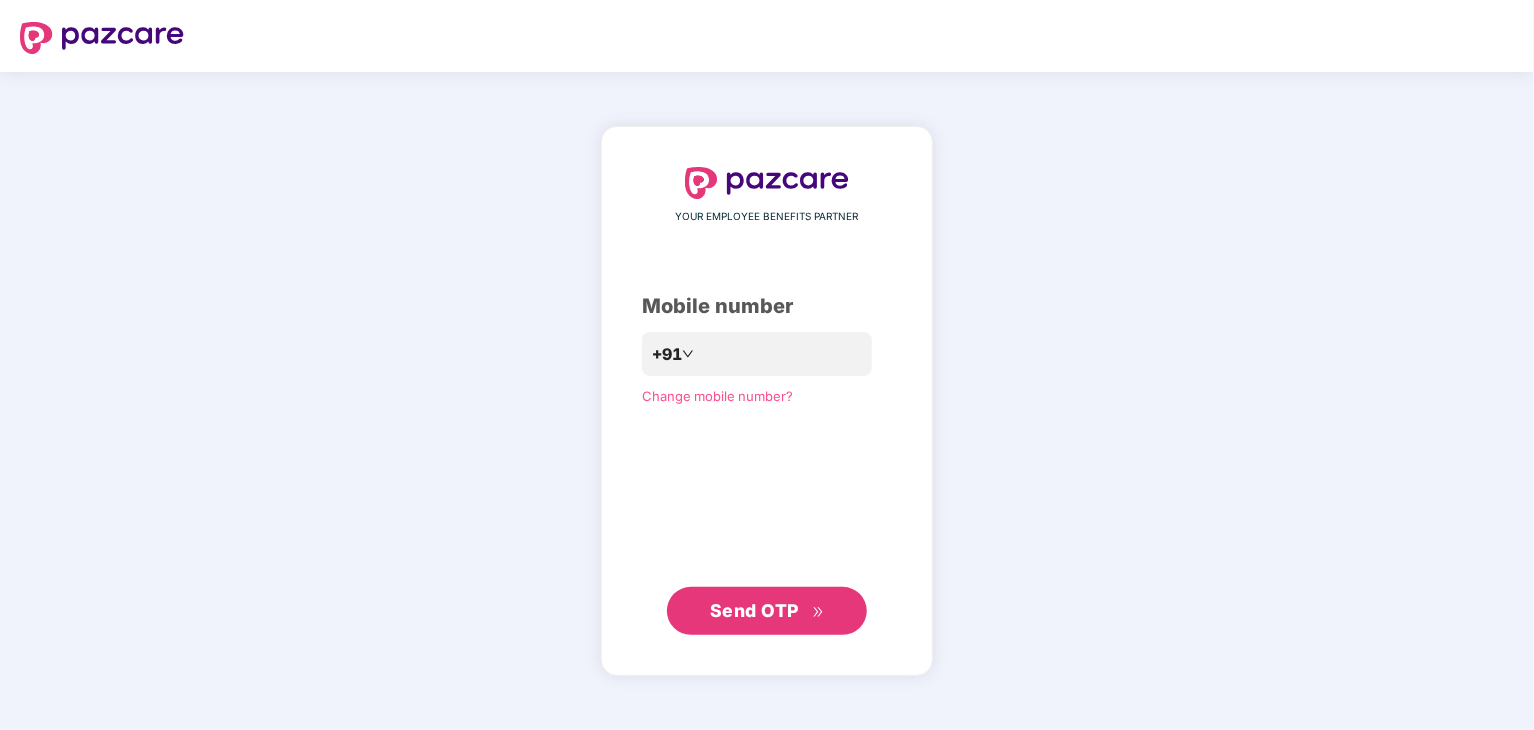 click on "Send OTP" at bounding box center [767, 611] 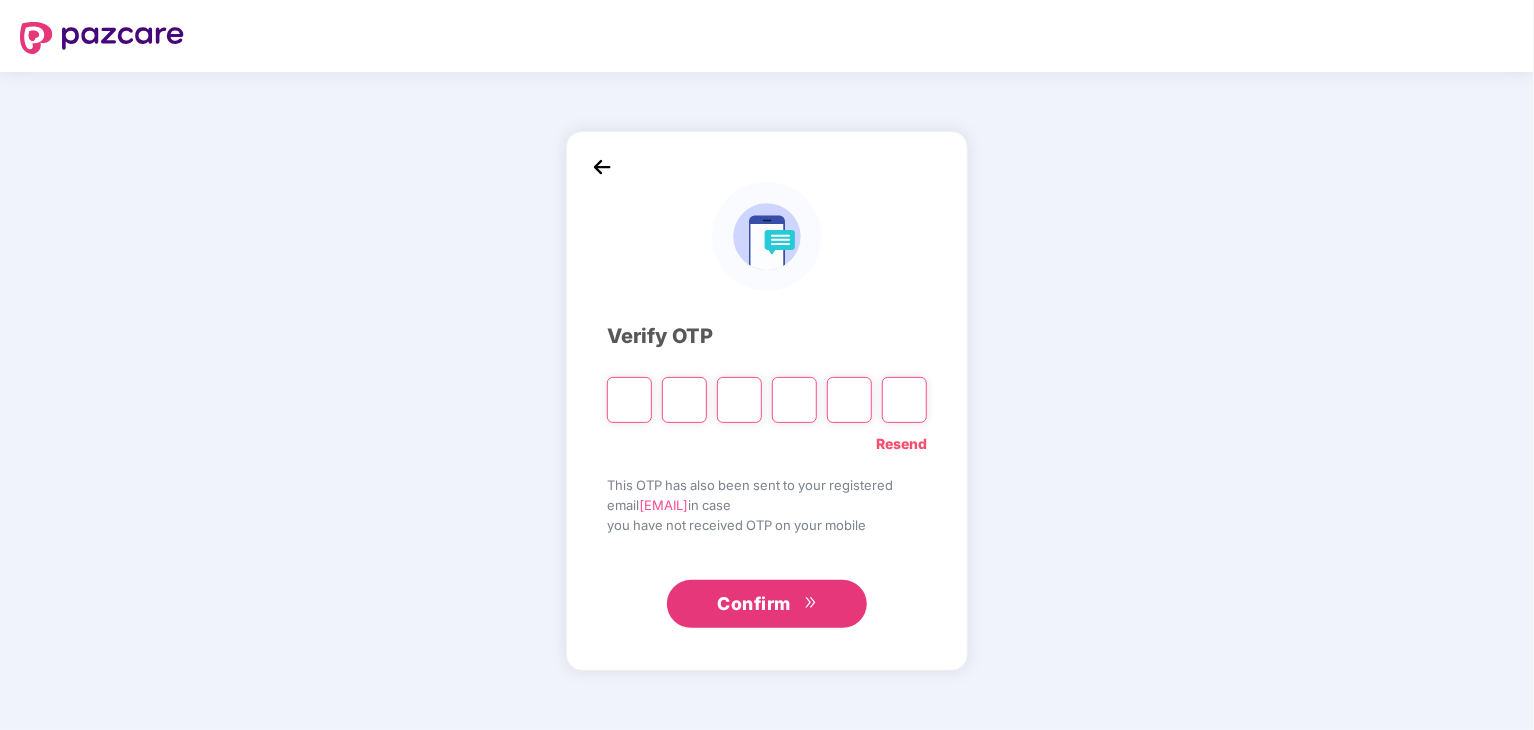 type on "*" 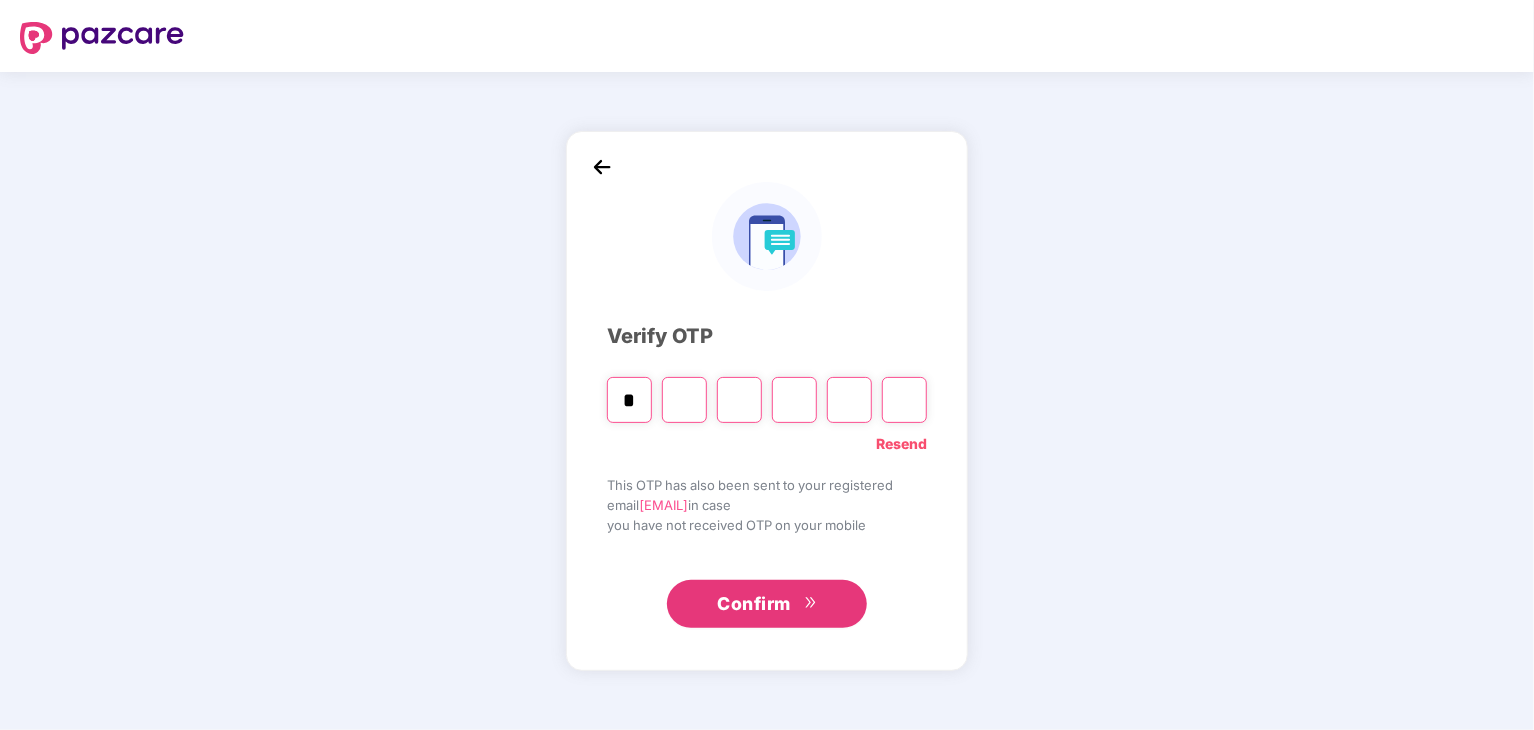 type on "*" 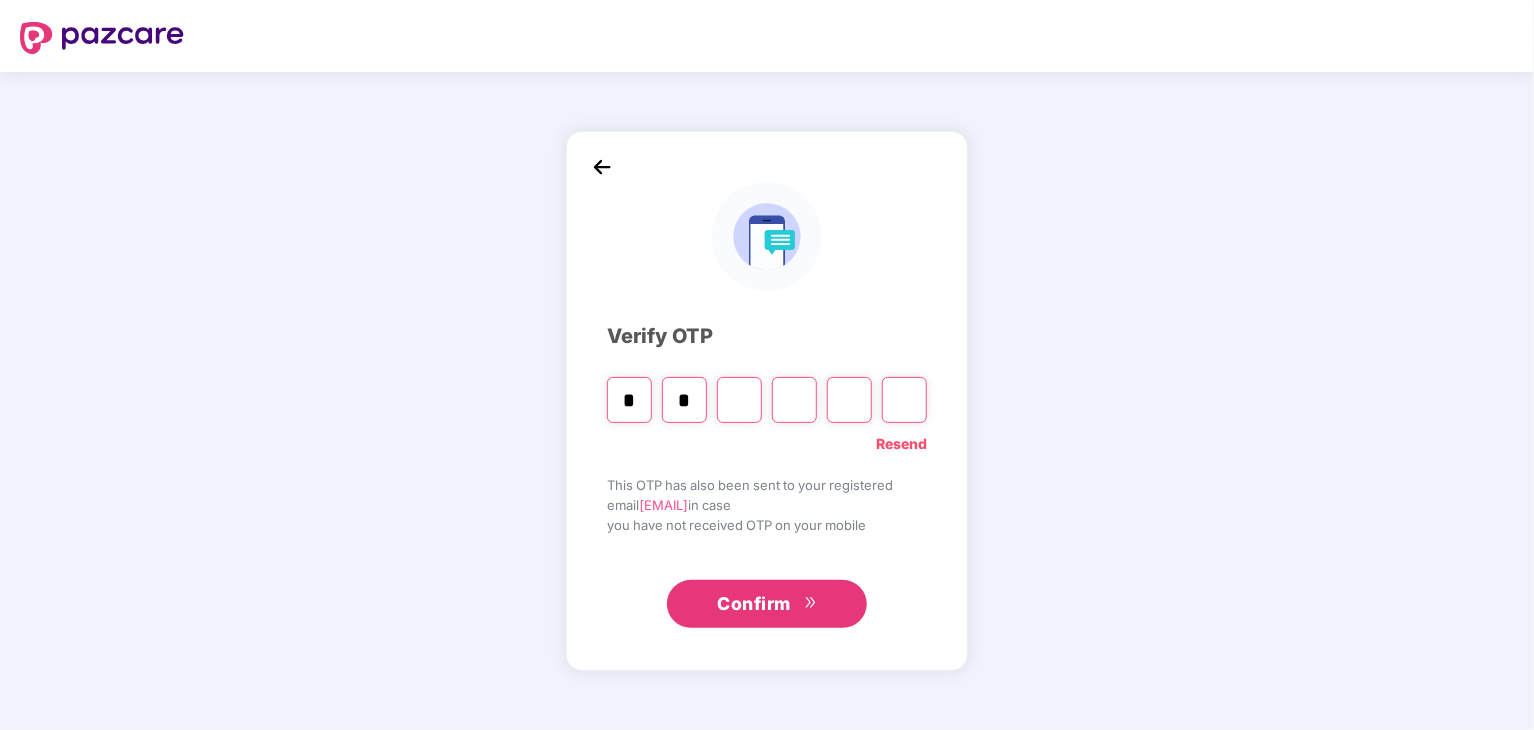 type on "*" 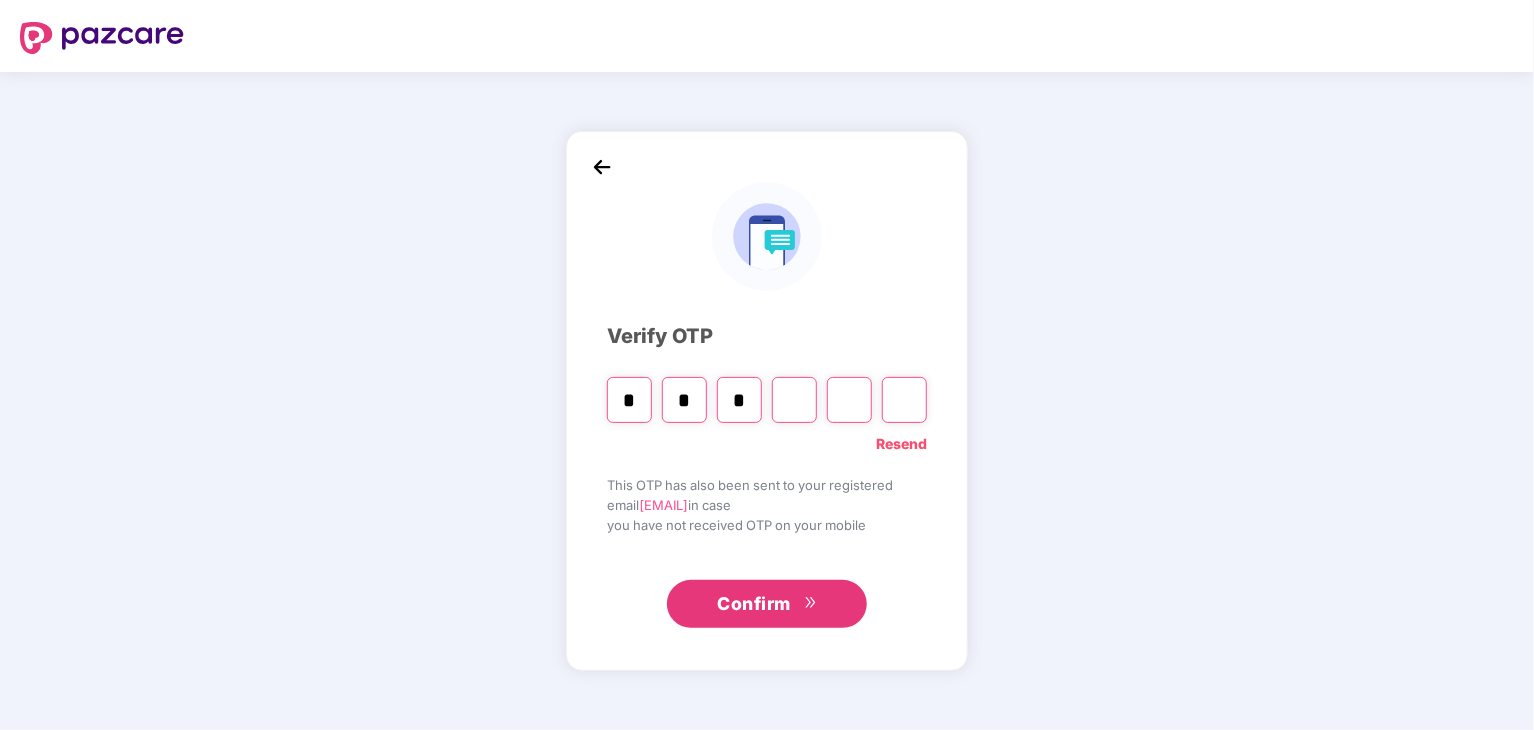 type on "*" 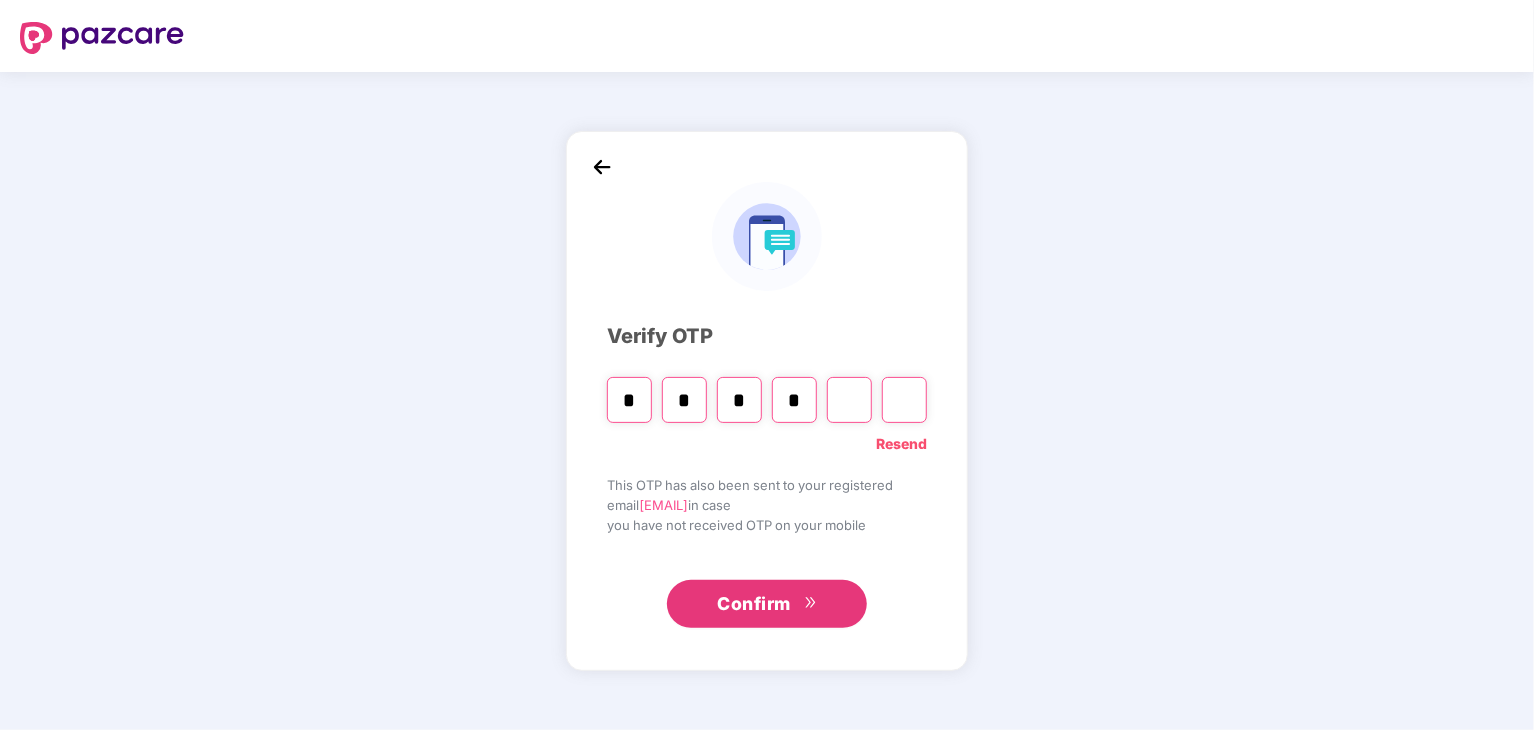 type on "*" 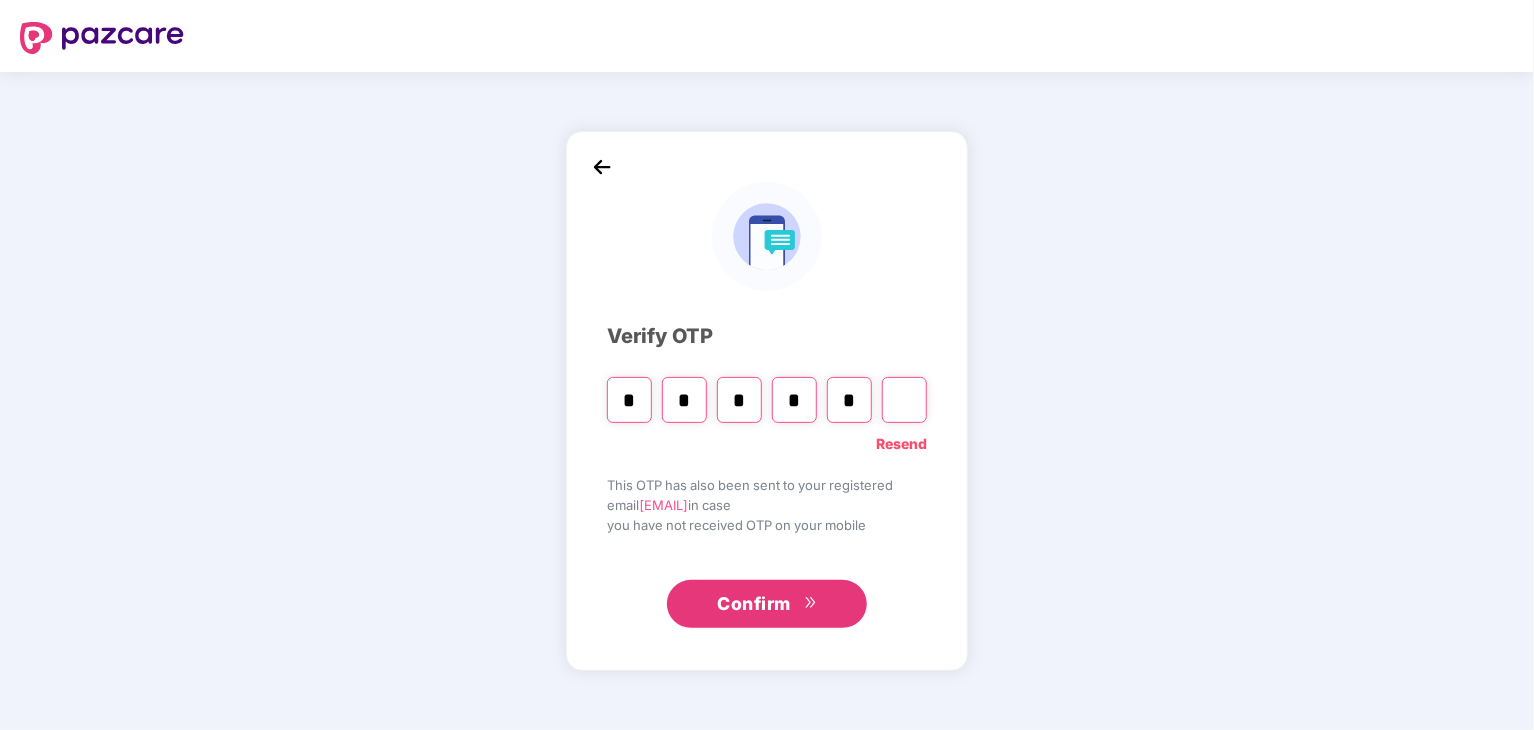 type on "*" 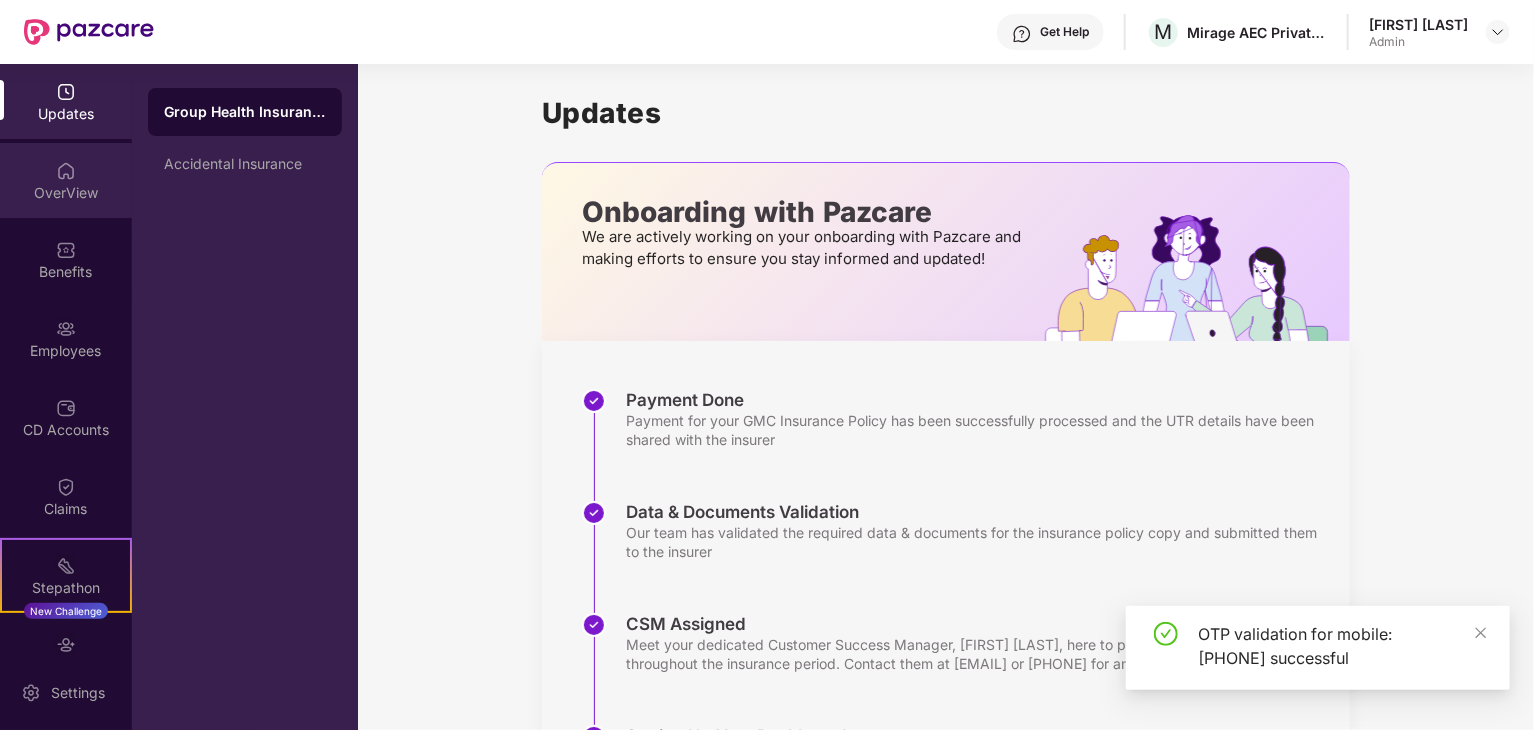 click on "OverView" at bounding box center (66, 193) 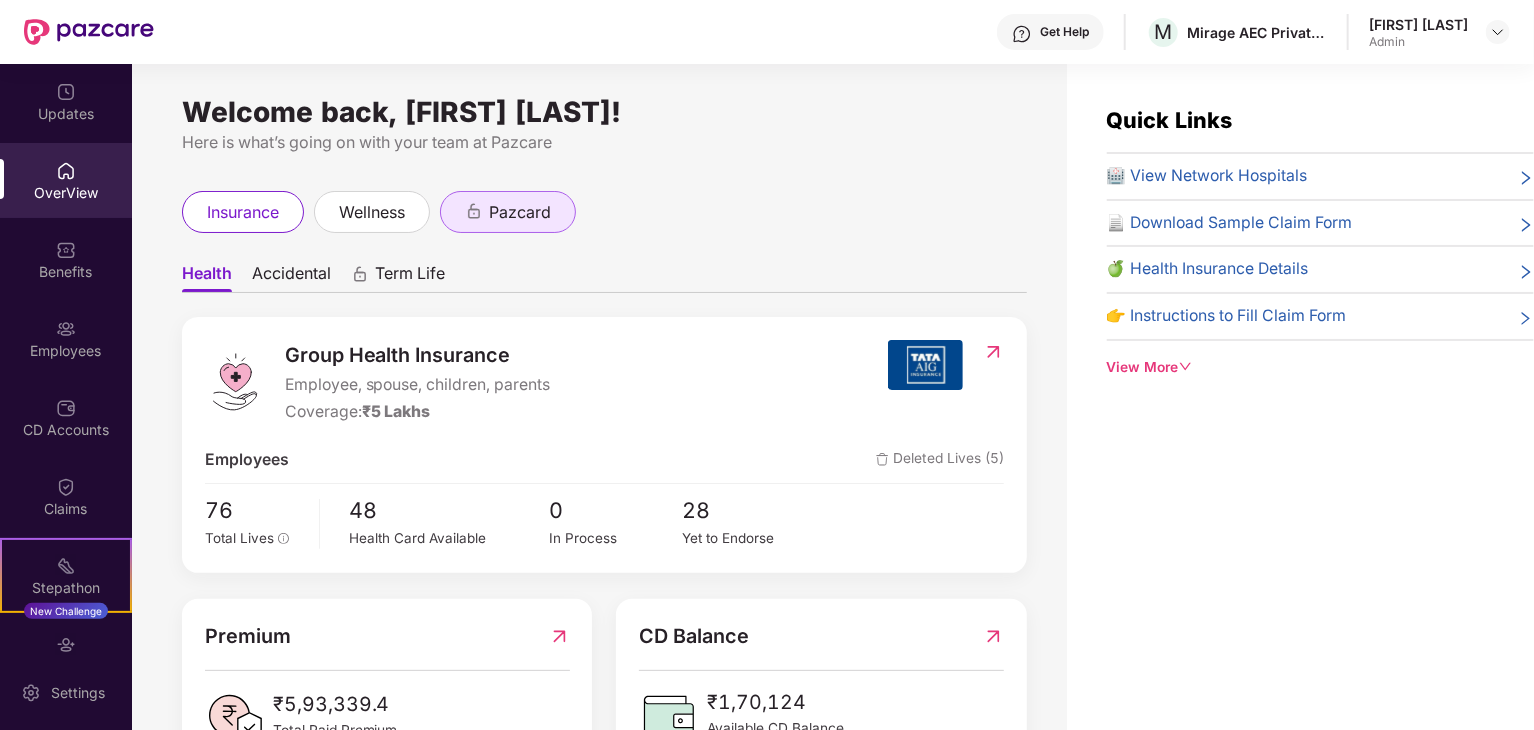 click on "pazcard" at bounding box center (520, 212) 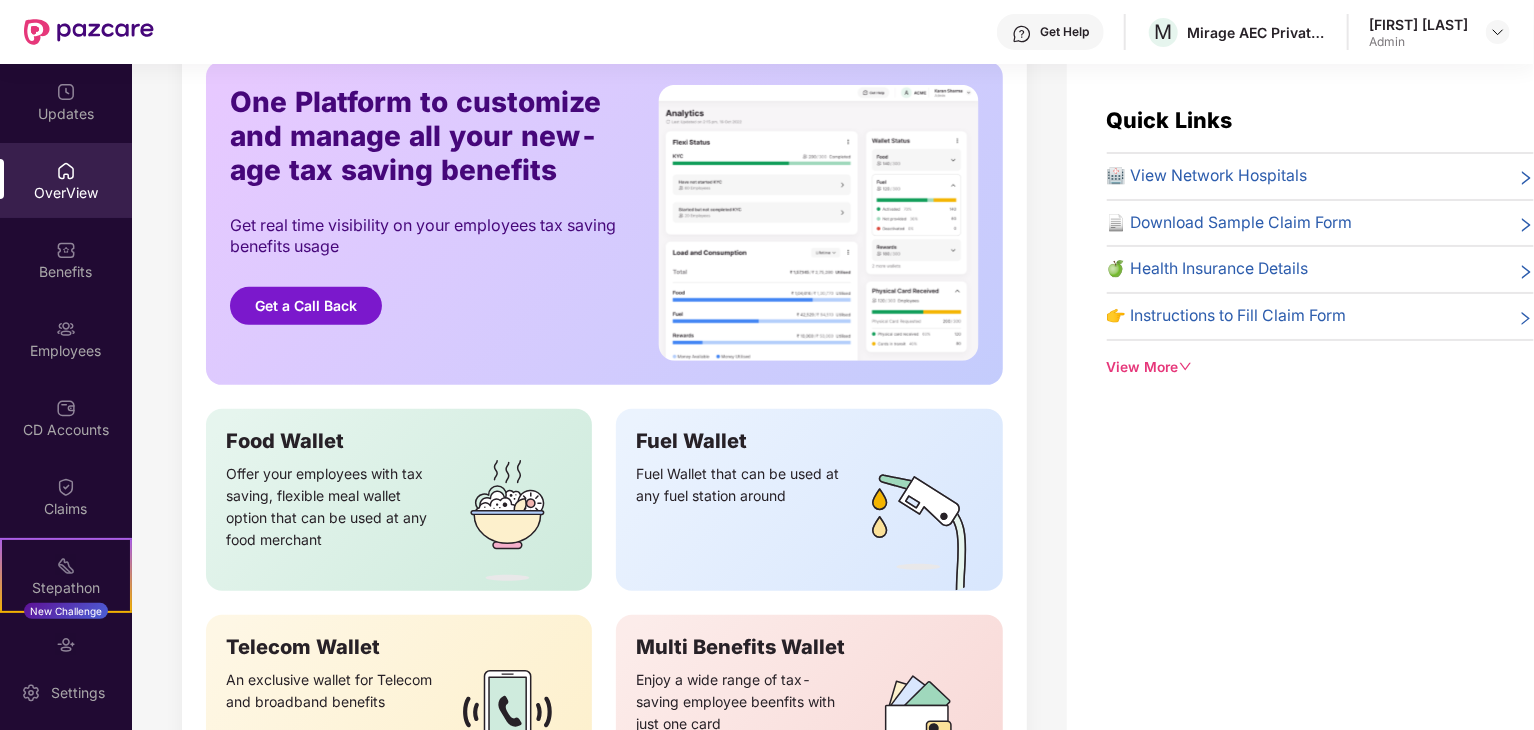 scroll, scrollTop: 0, scrollLeft: 0, axis: both 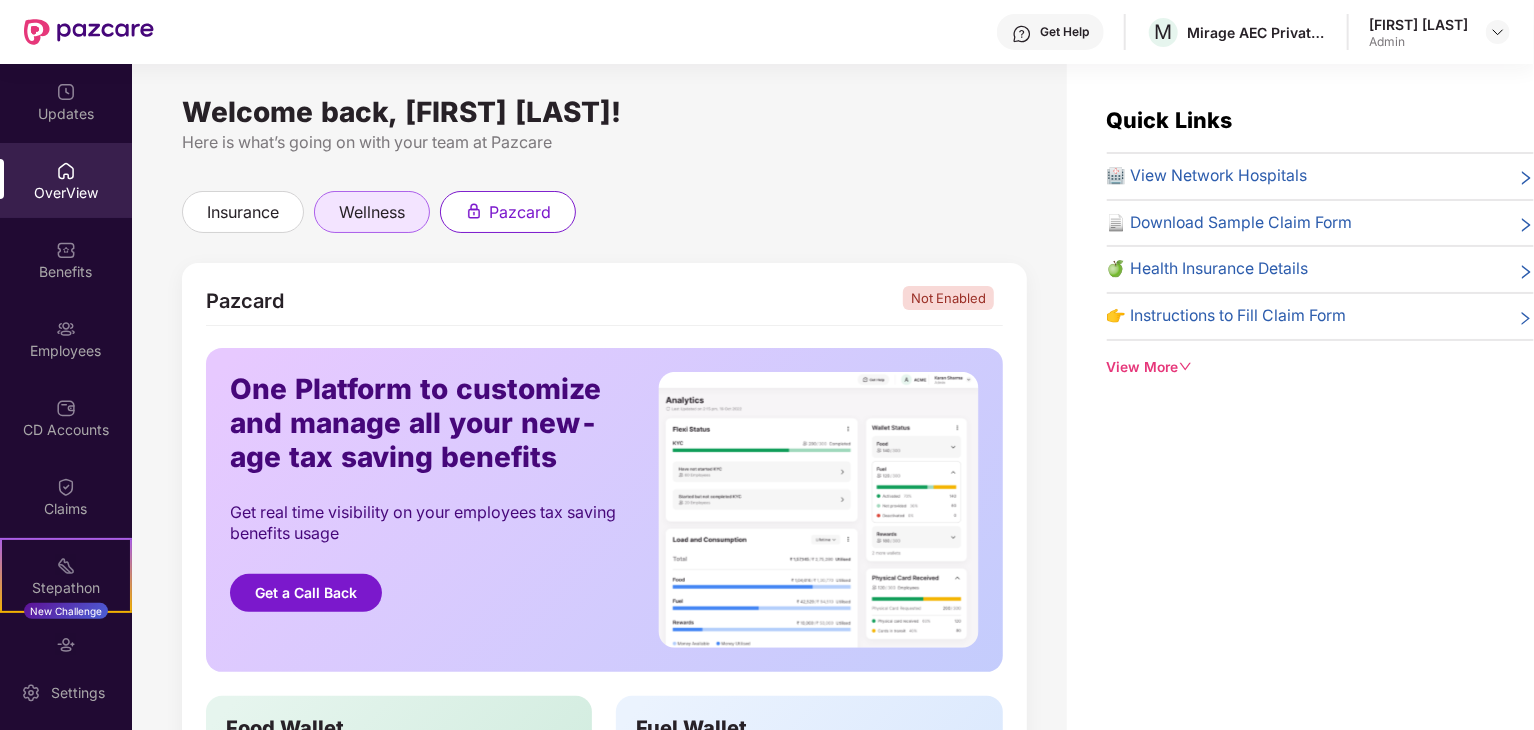 click on "wellness" at bounding box center (372, 212) 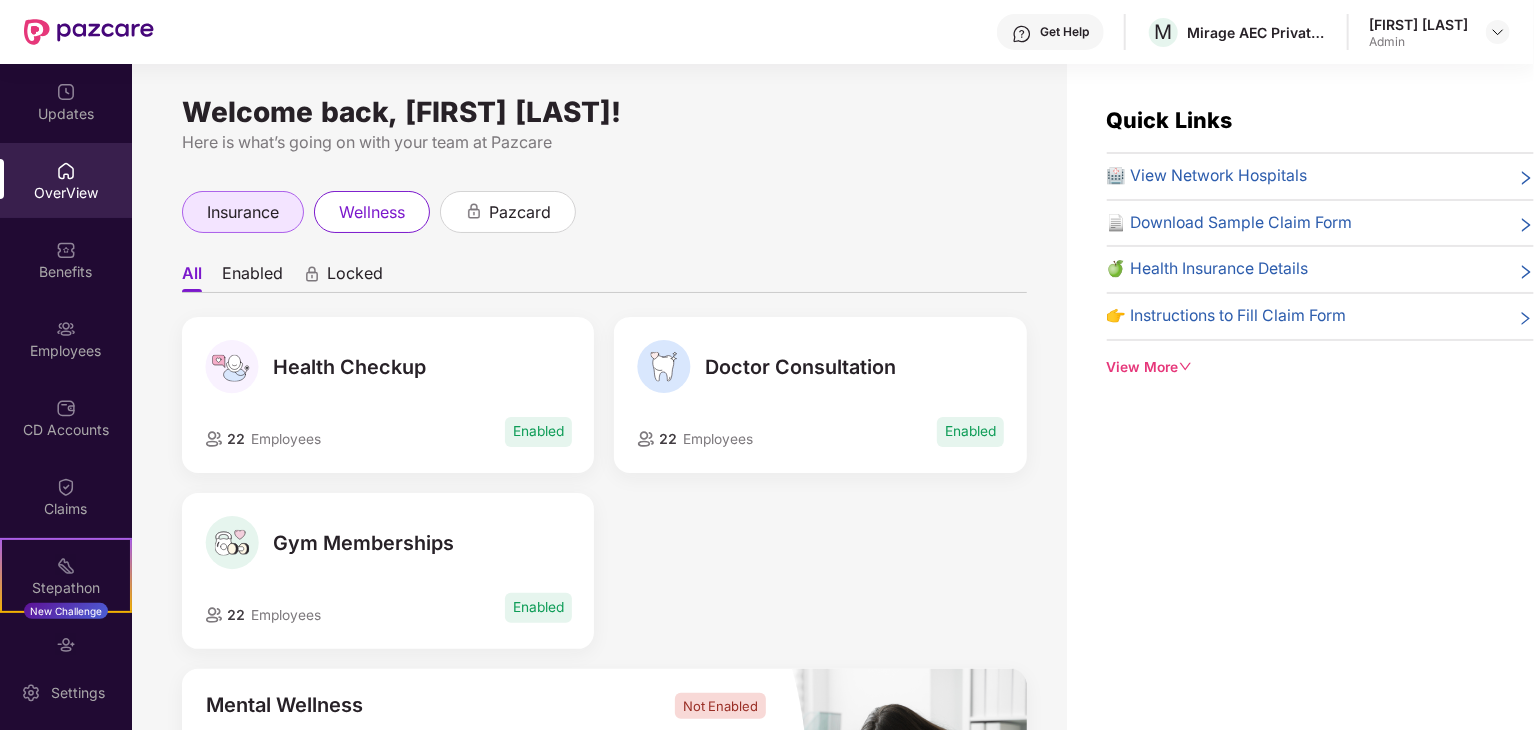 click on "insurance" at bounding box center (243, 212) 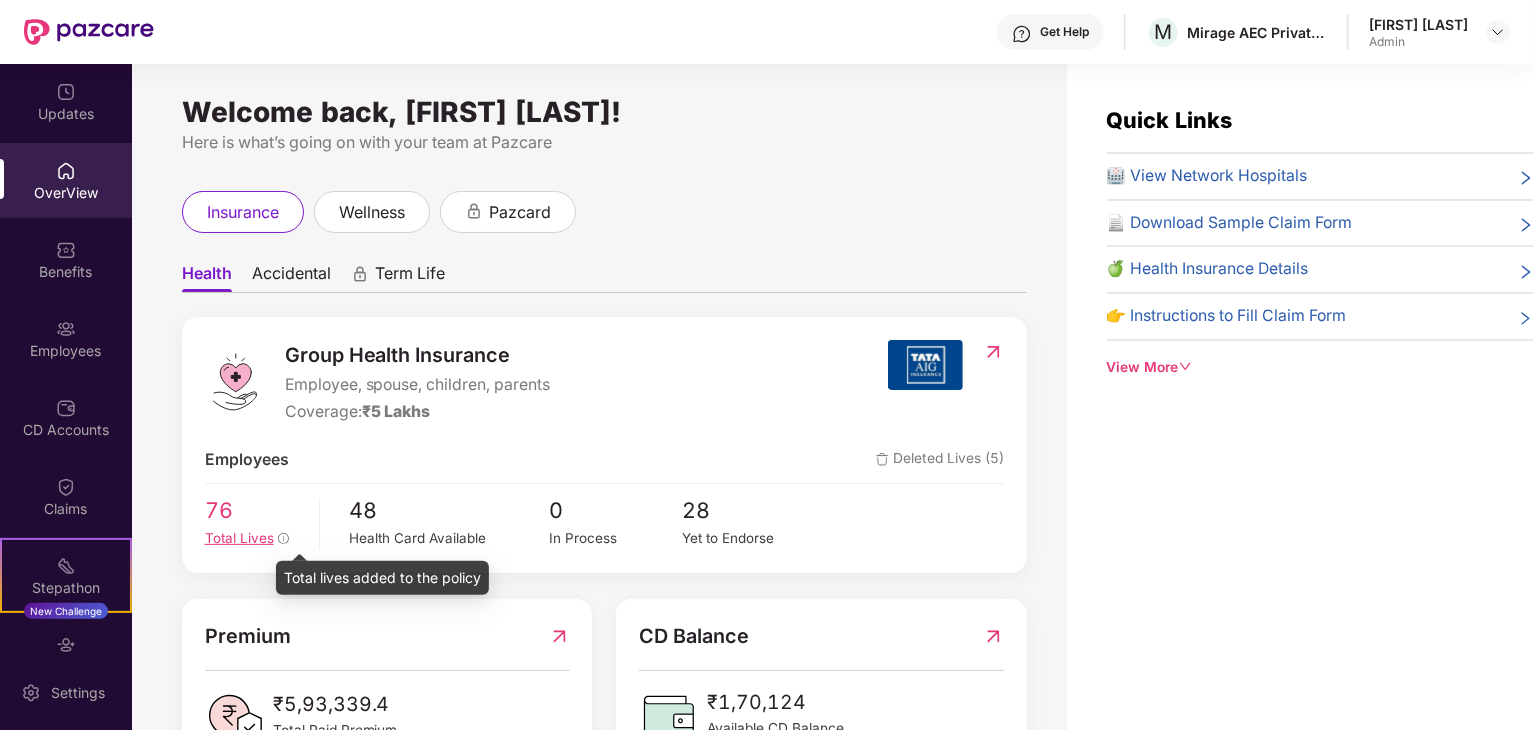 click 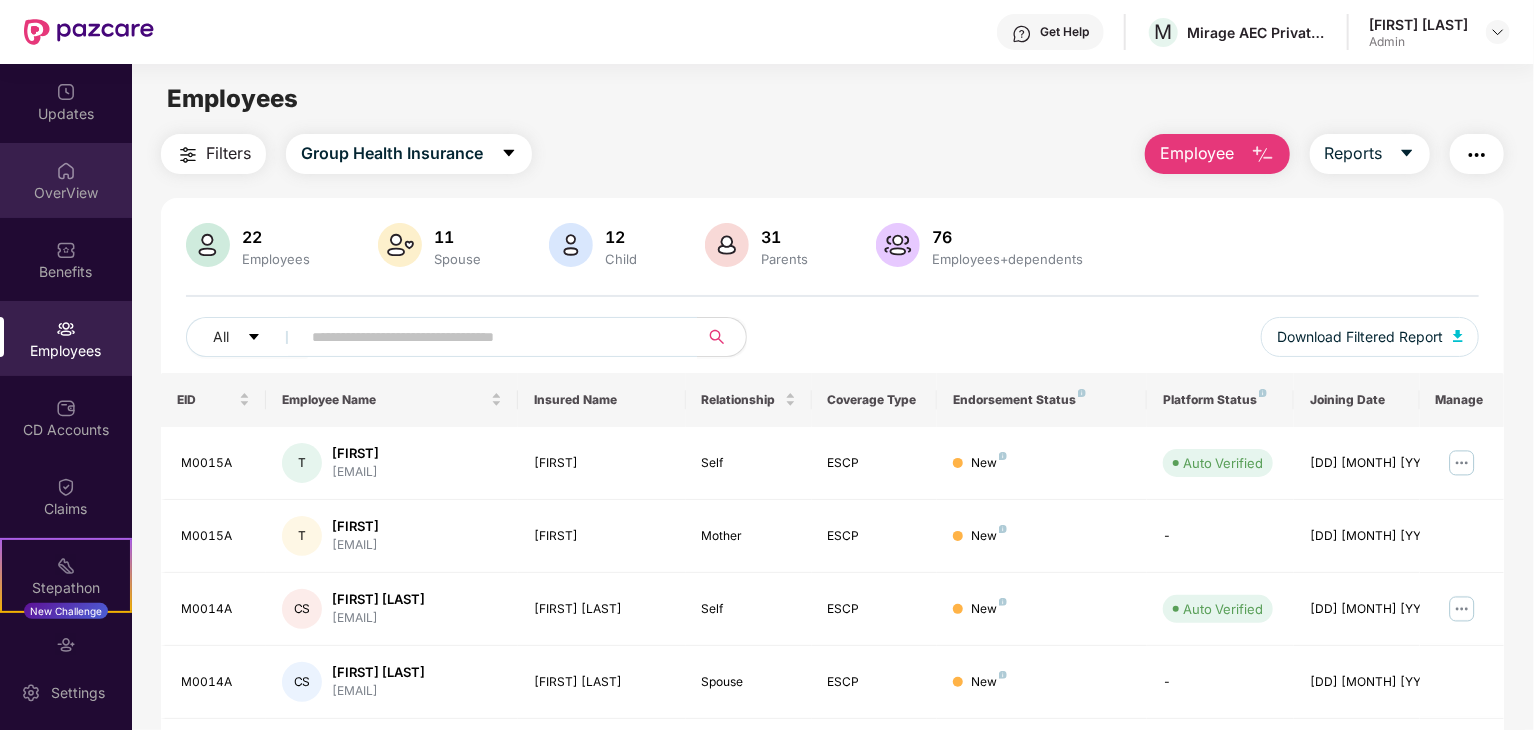 click at bounding box center [66, 171] 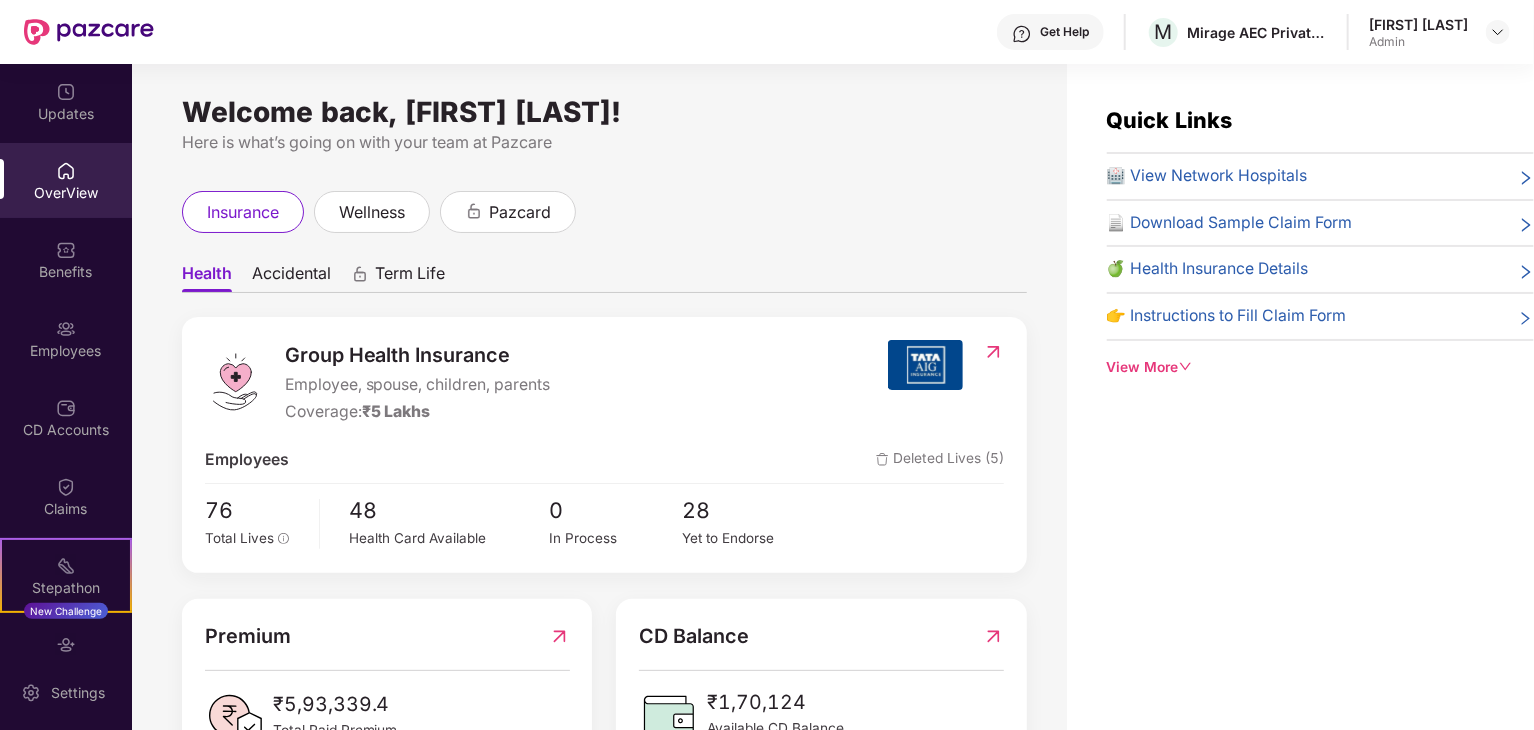 scroll, scrollTop: 77, scrollLeft: 0, axis: vertical 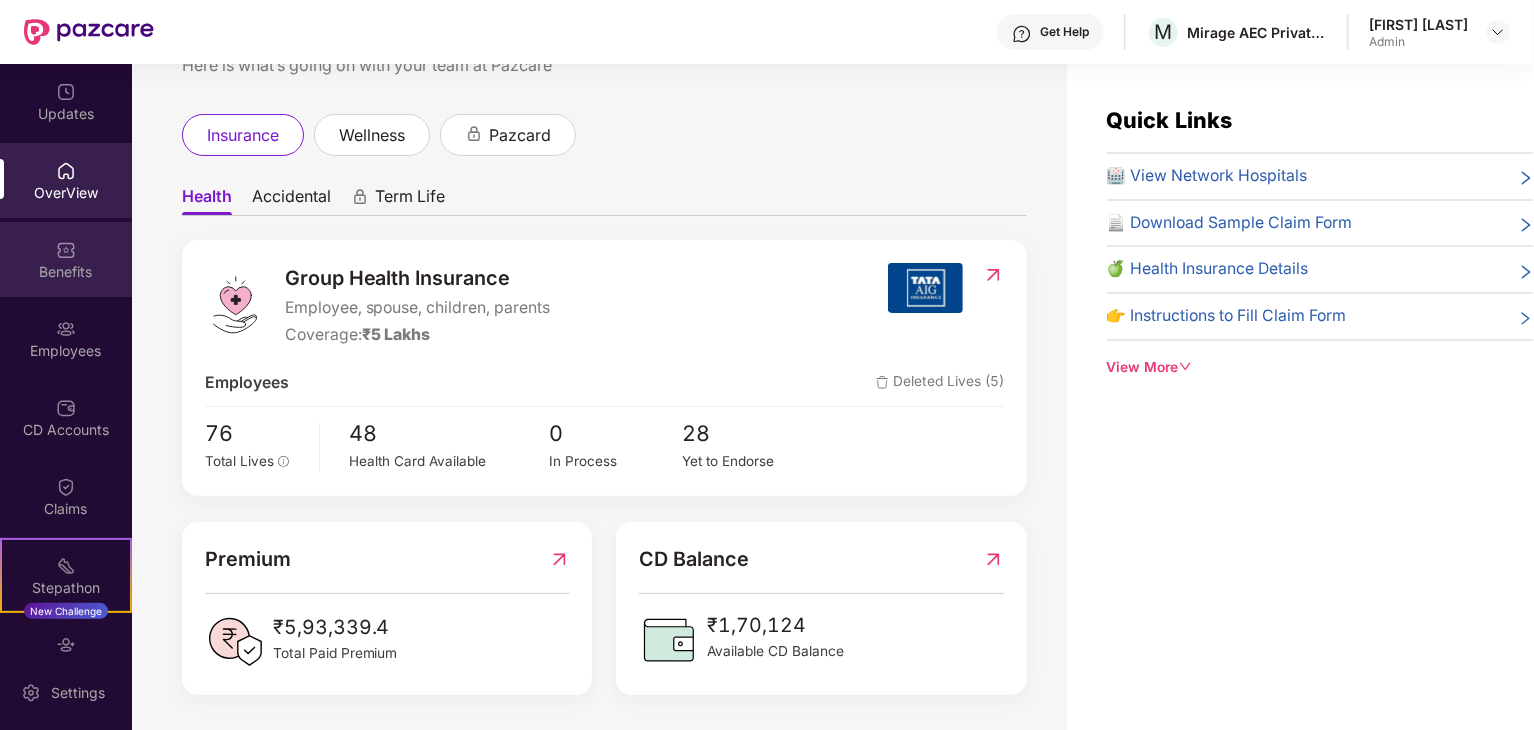 click on "Benefits" at bounding box center [66, 272] 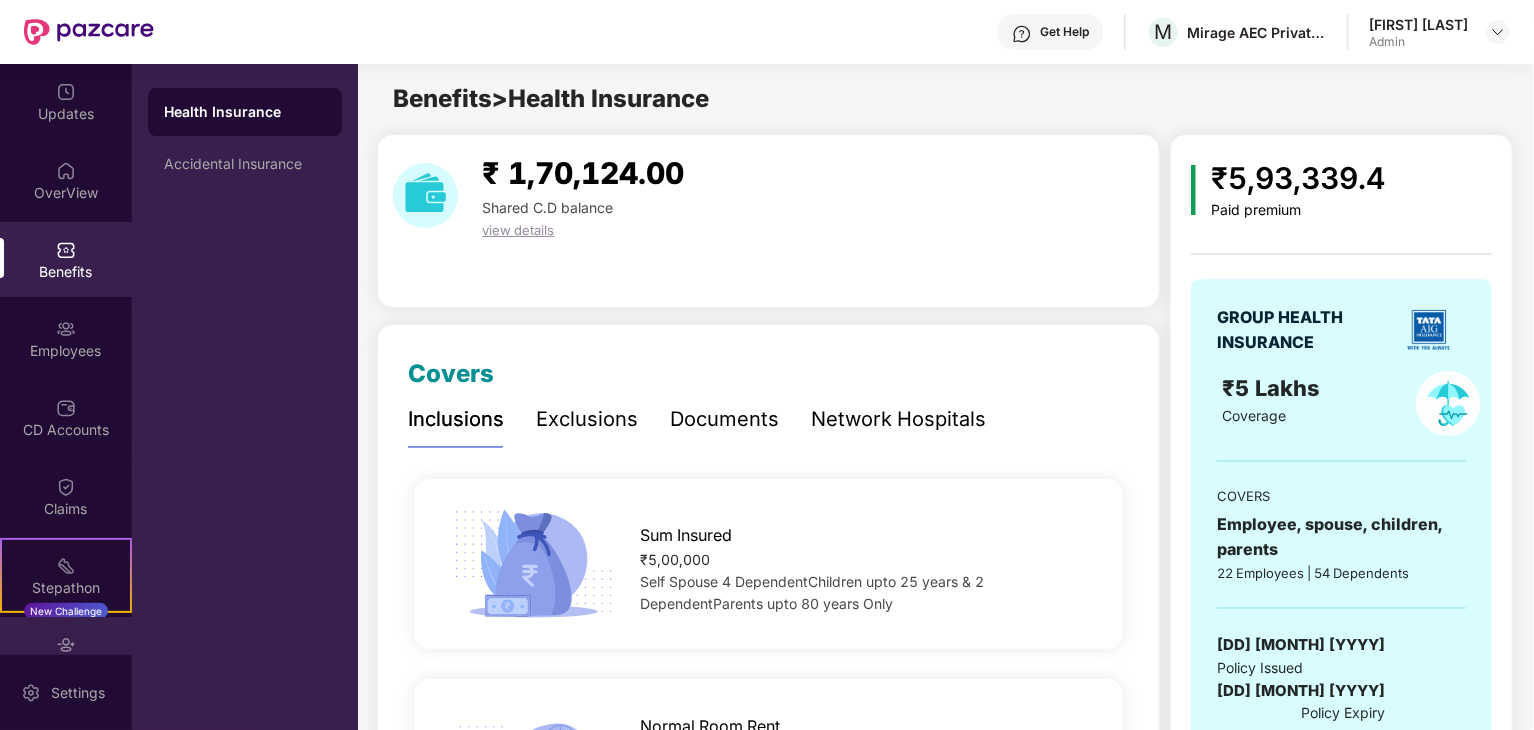 click at bounding box center [66, 645] 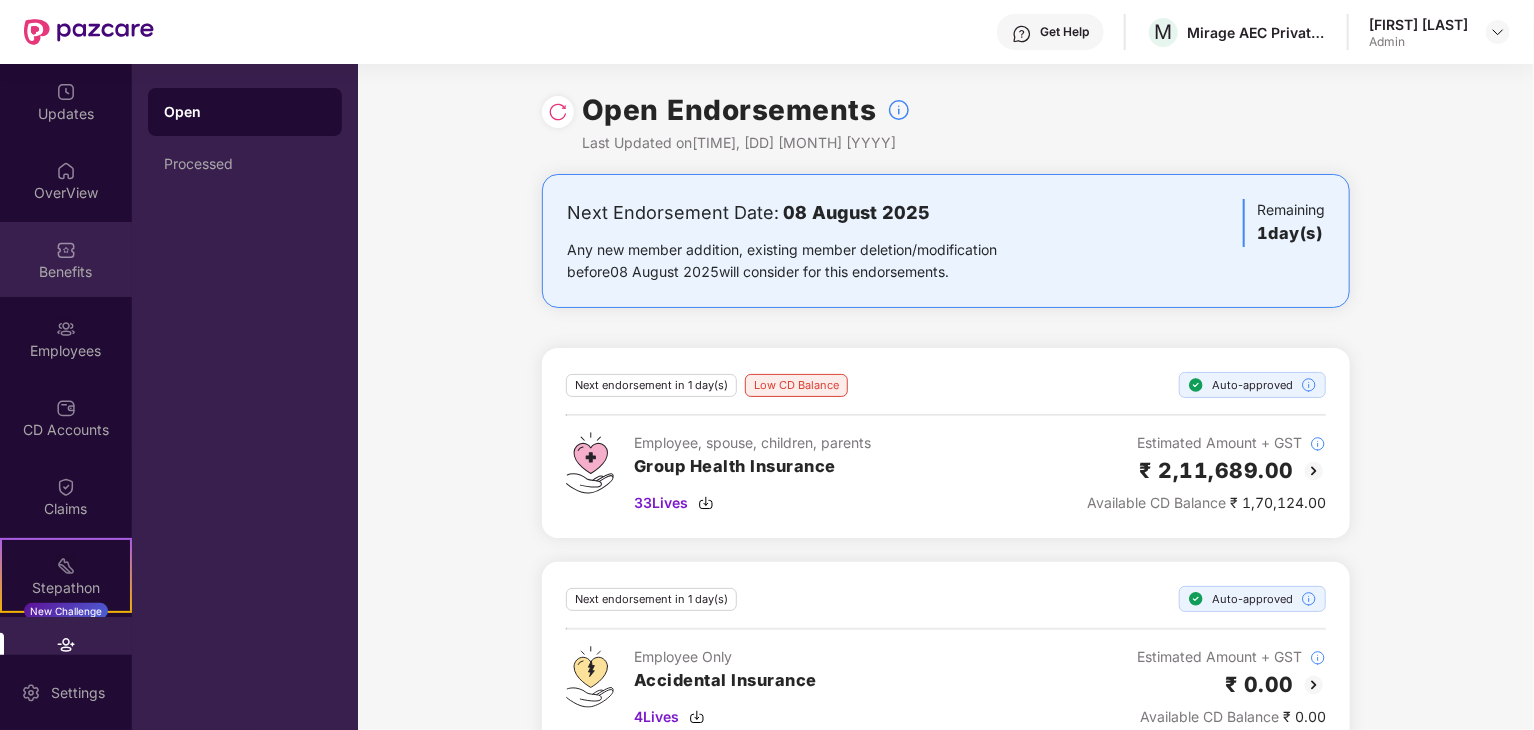 click on "Benefits" at bounding box center (66, 259) 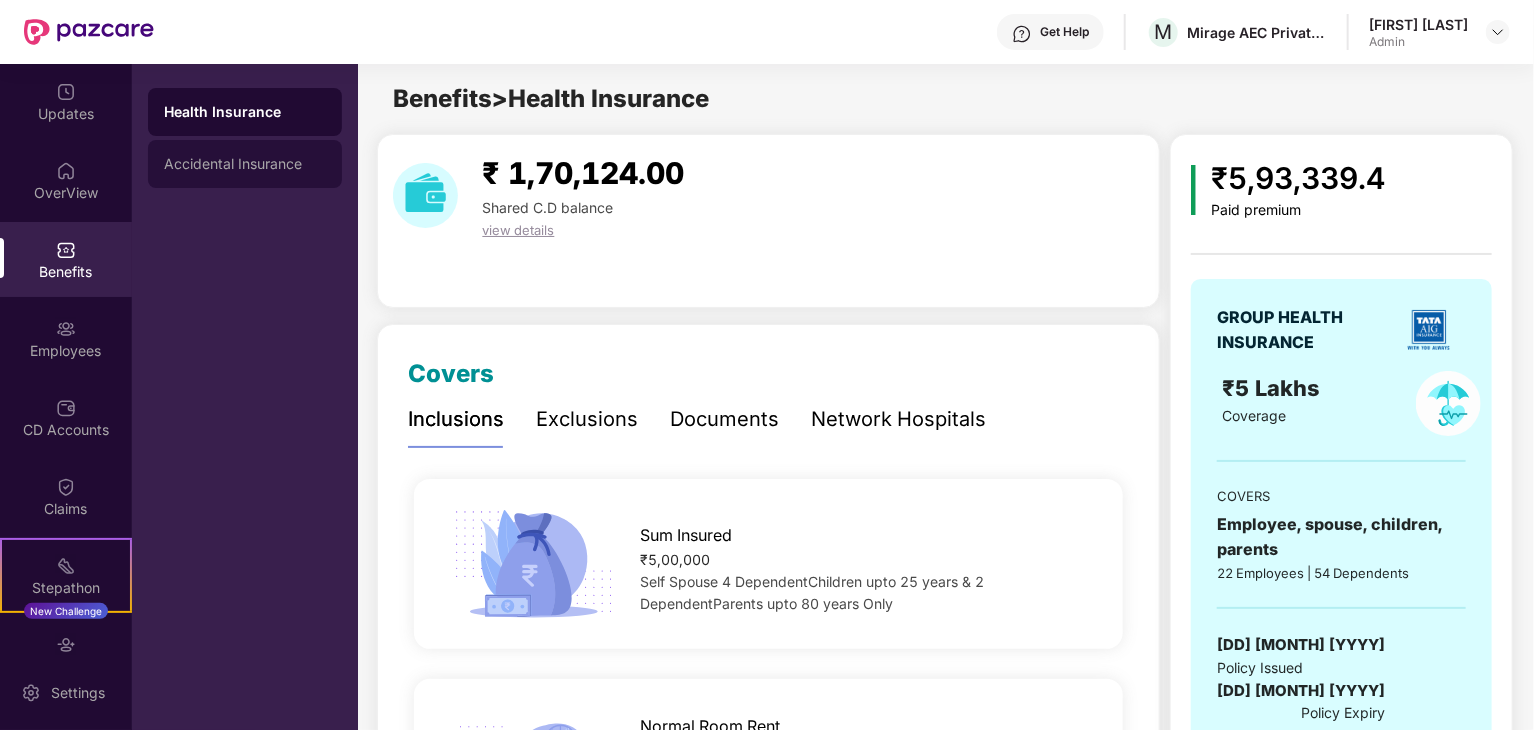 click on "Accidental Insurance" at bounding box center [245, 164] 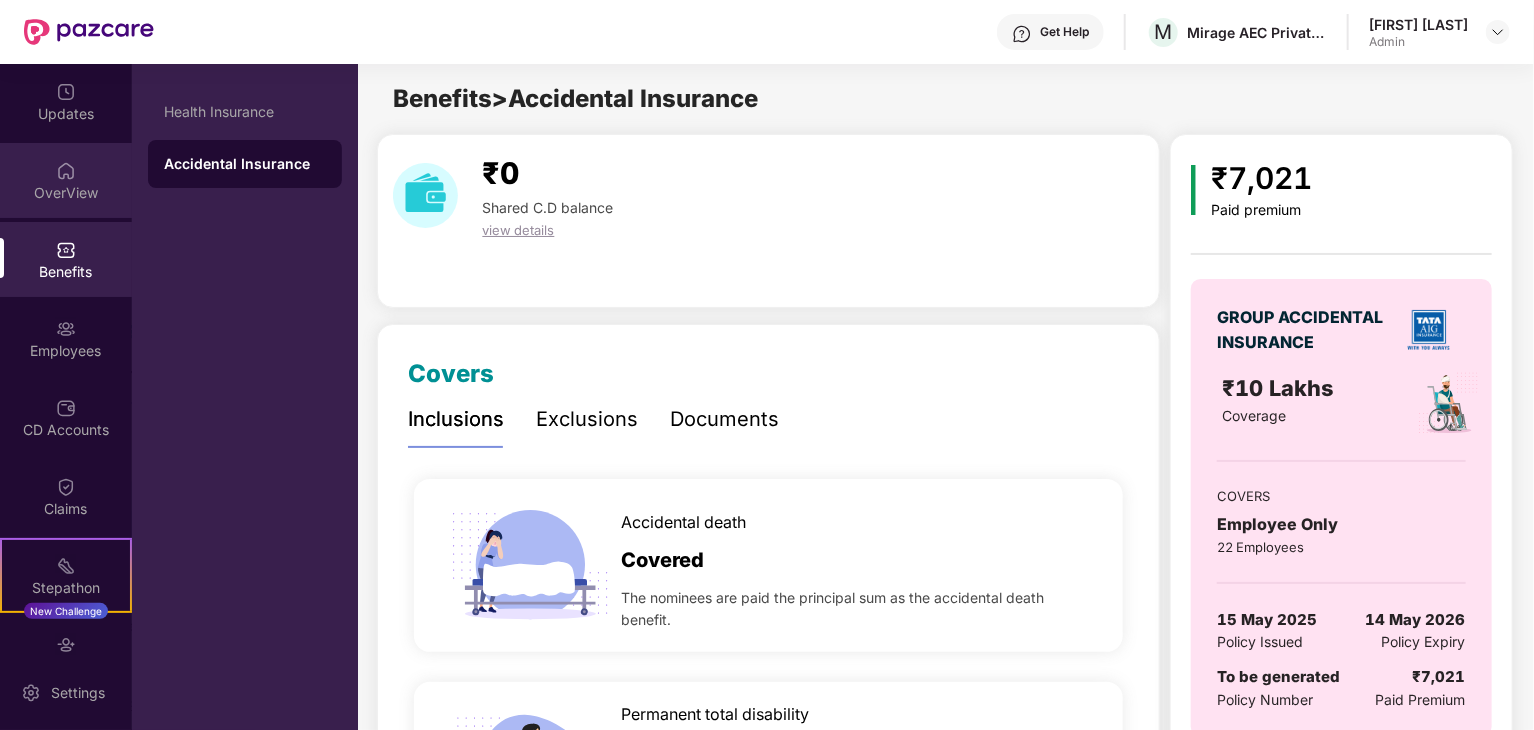 click on "OverView" at bounding box center (66, 193) 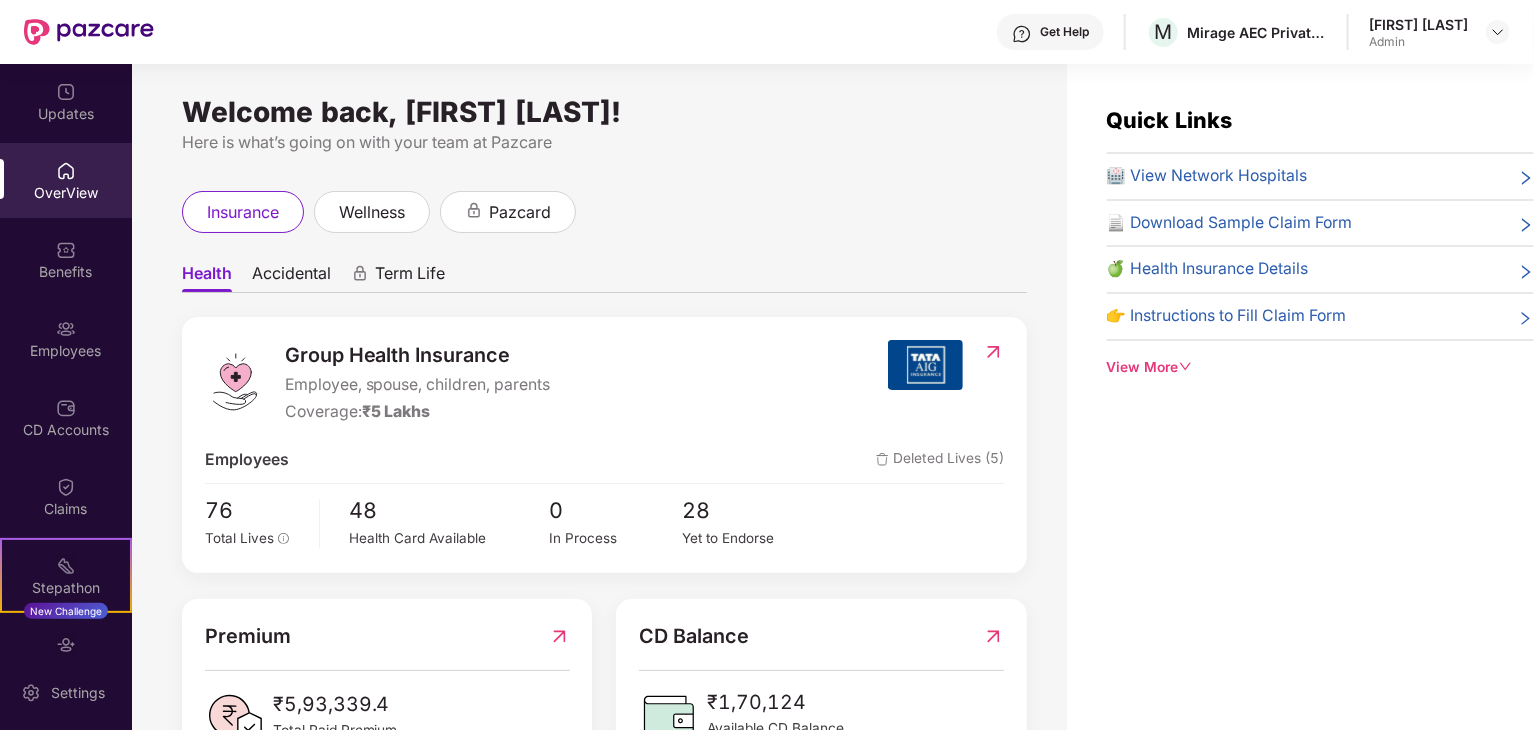 scroll, scrollTop: 77, scrollLeft: 0, axis: vertical 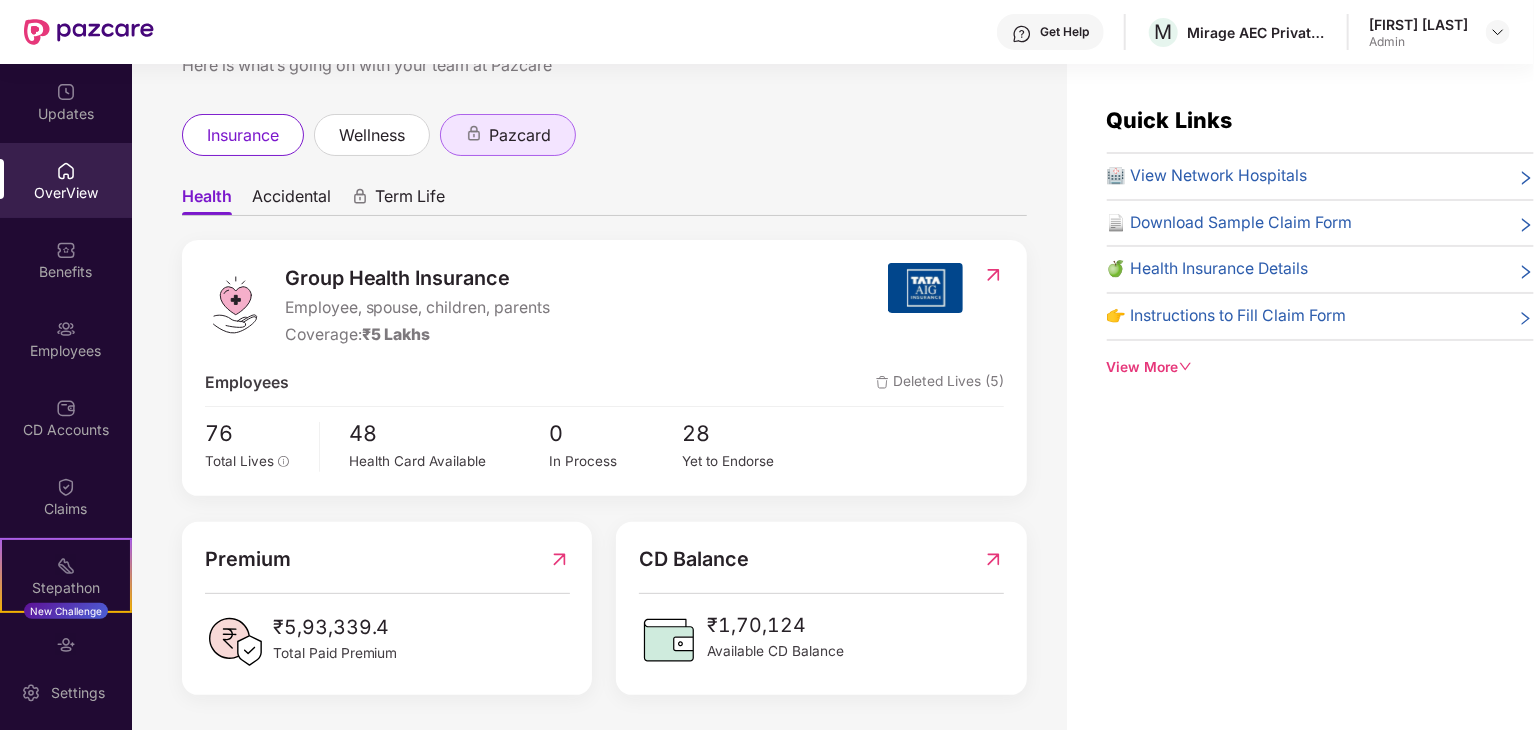 click 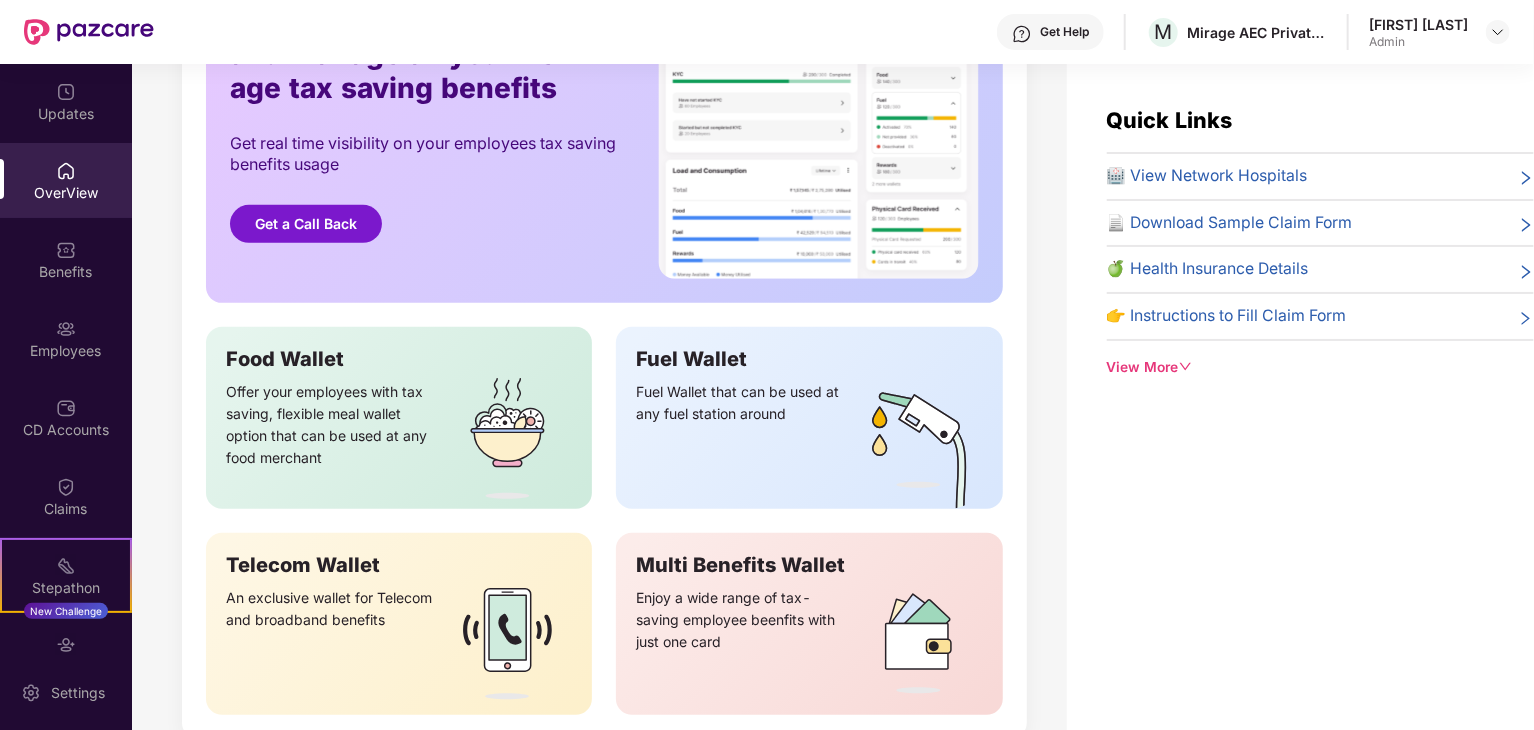 scroll, scrollTop: 424, scrollLeft: 0, axis: vertical 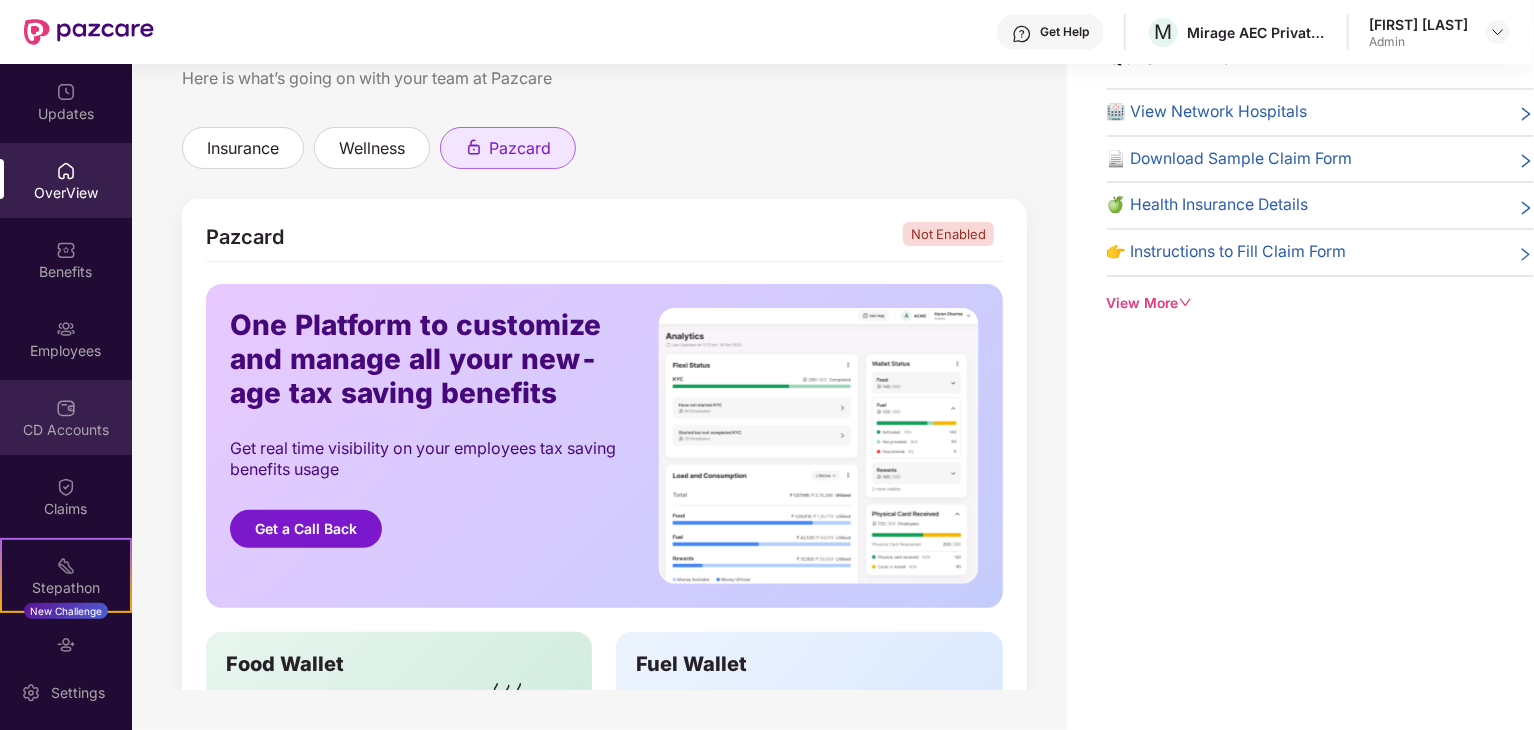 click on "CD Accounts" at bounding box center (66, 417) 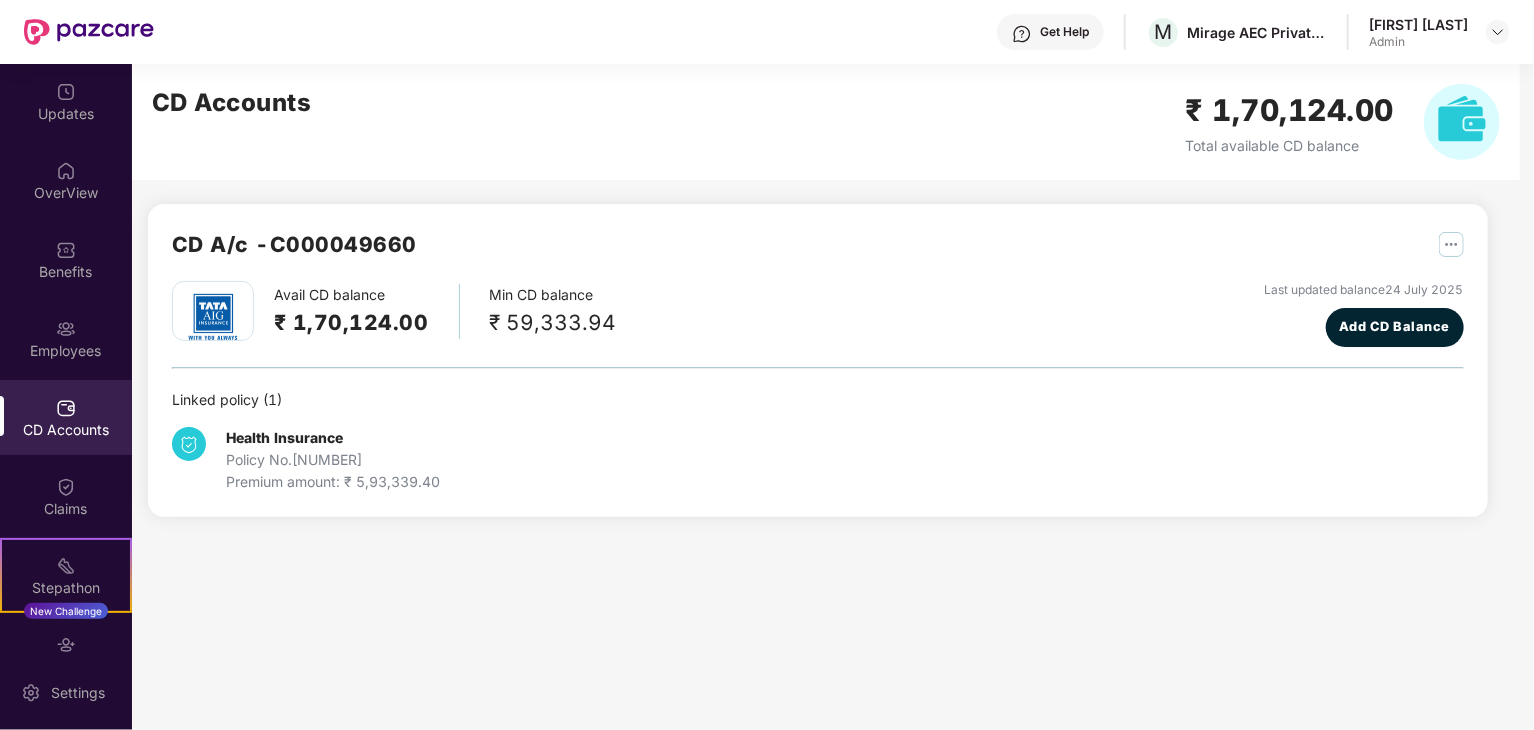 scroll, scrollTop: 0, scrollLeft: 0, axis: both 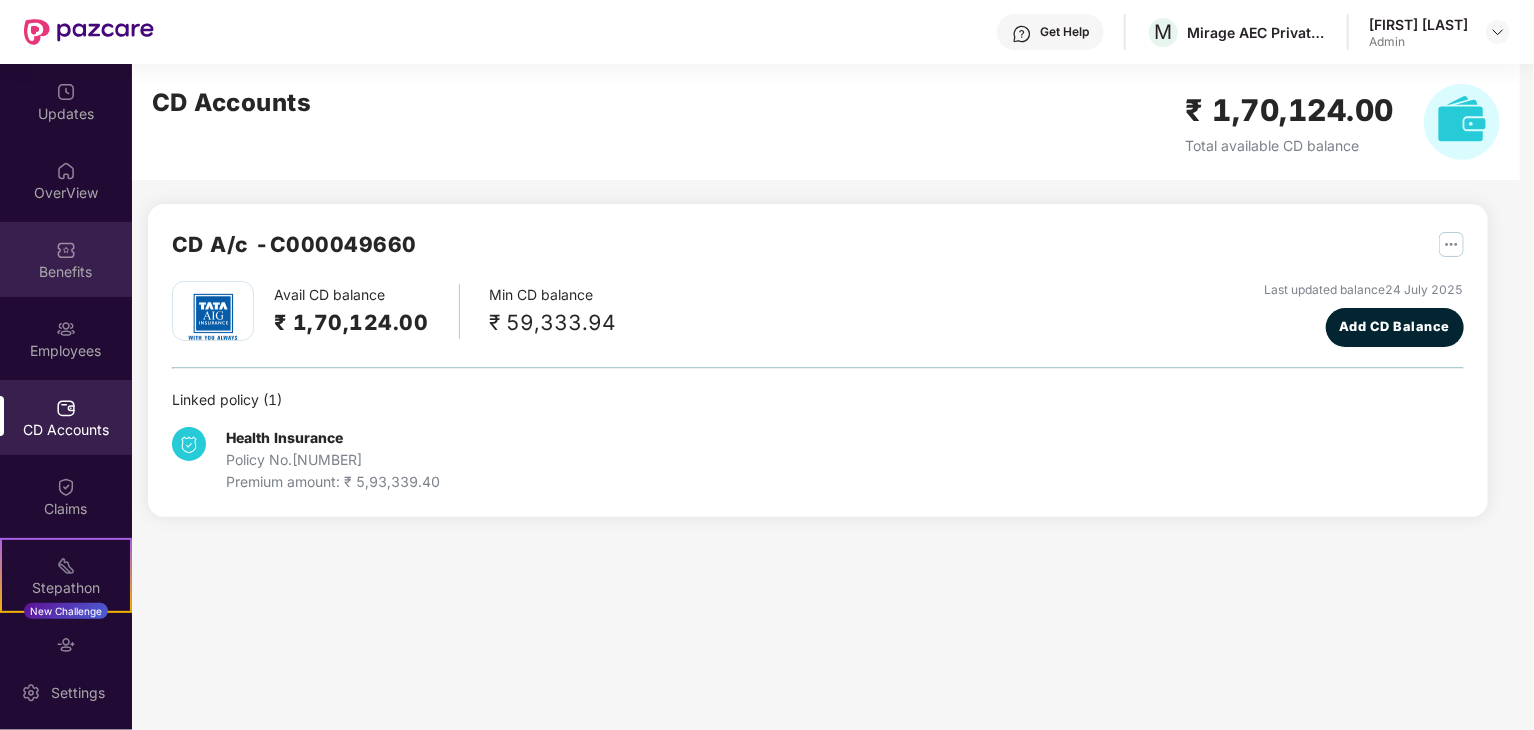 click on "Benefits" at bounding box center [66, 272] 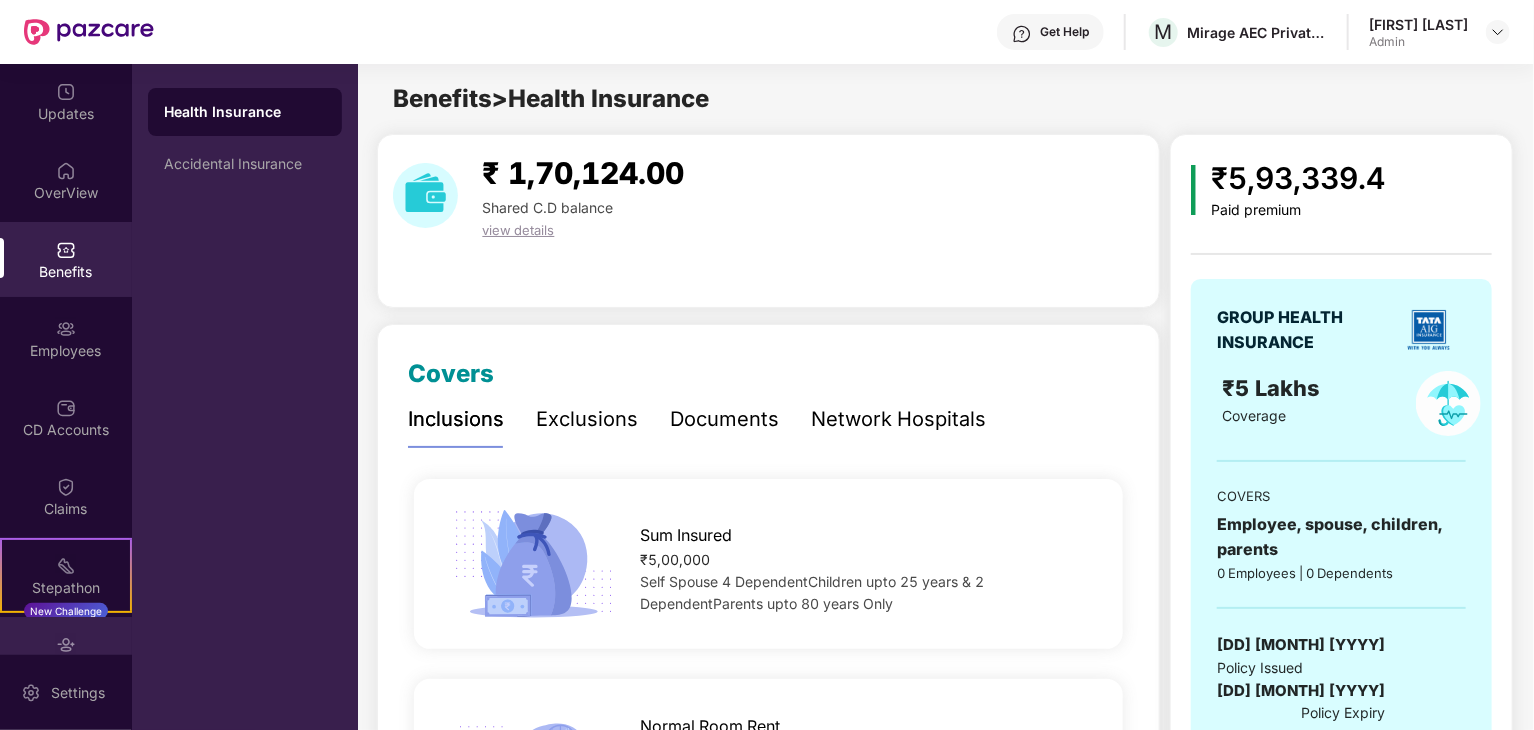 click on "Endorsements" at bounding box center [66, 654] 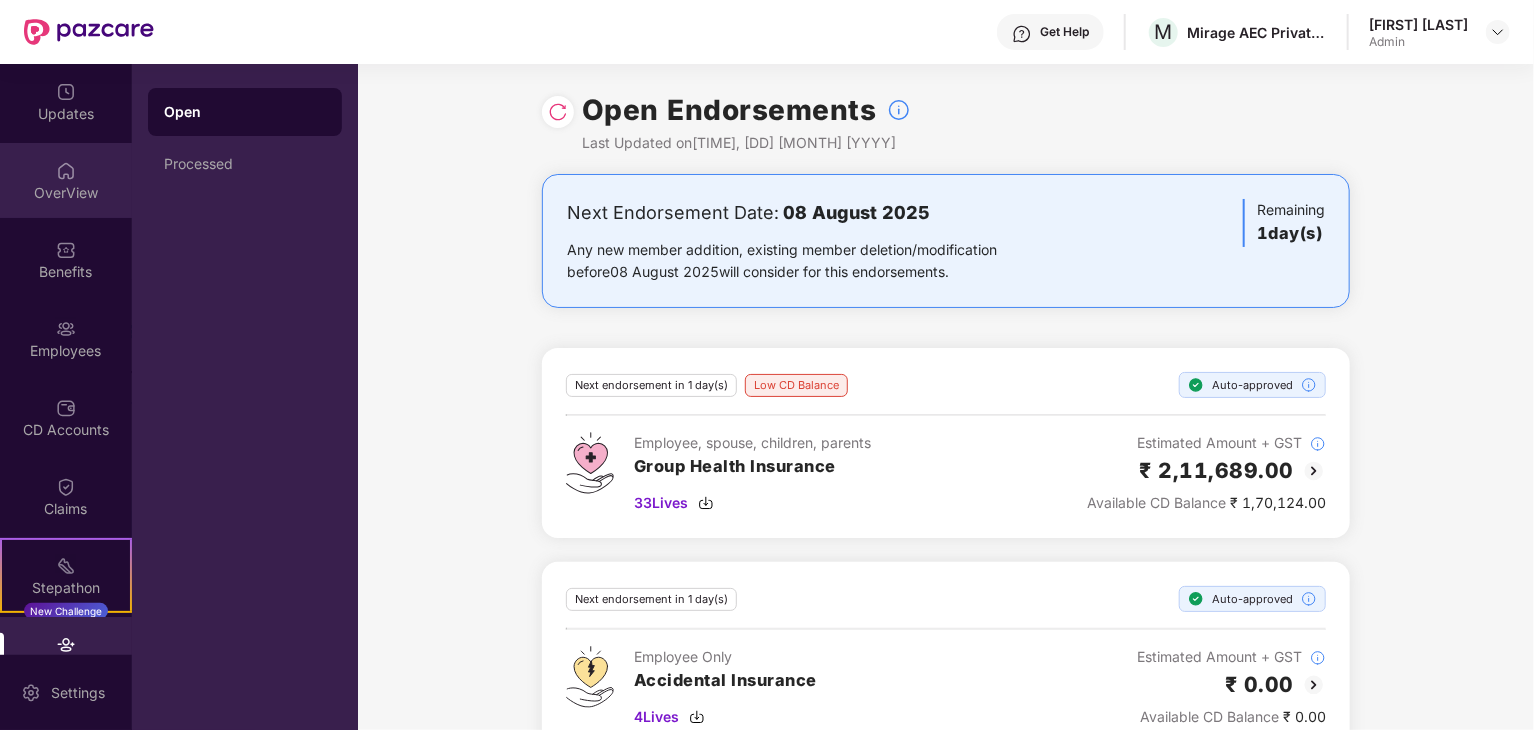 click at bounding box center [66, 171] 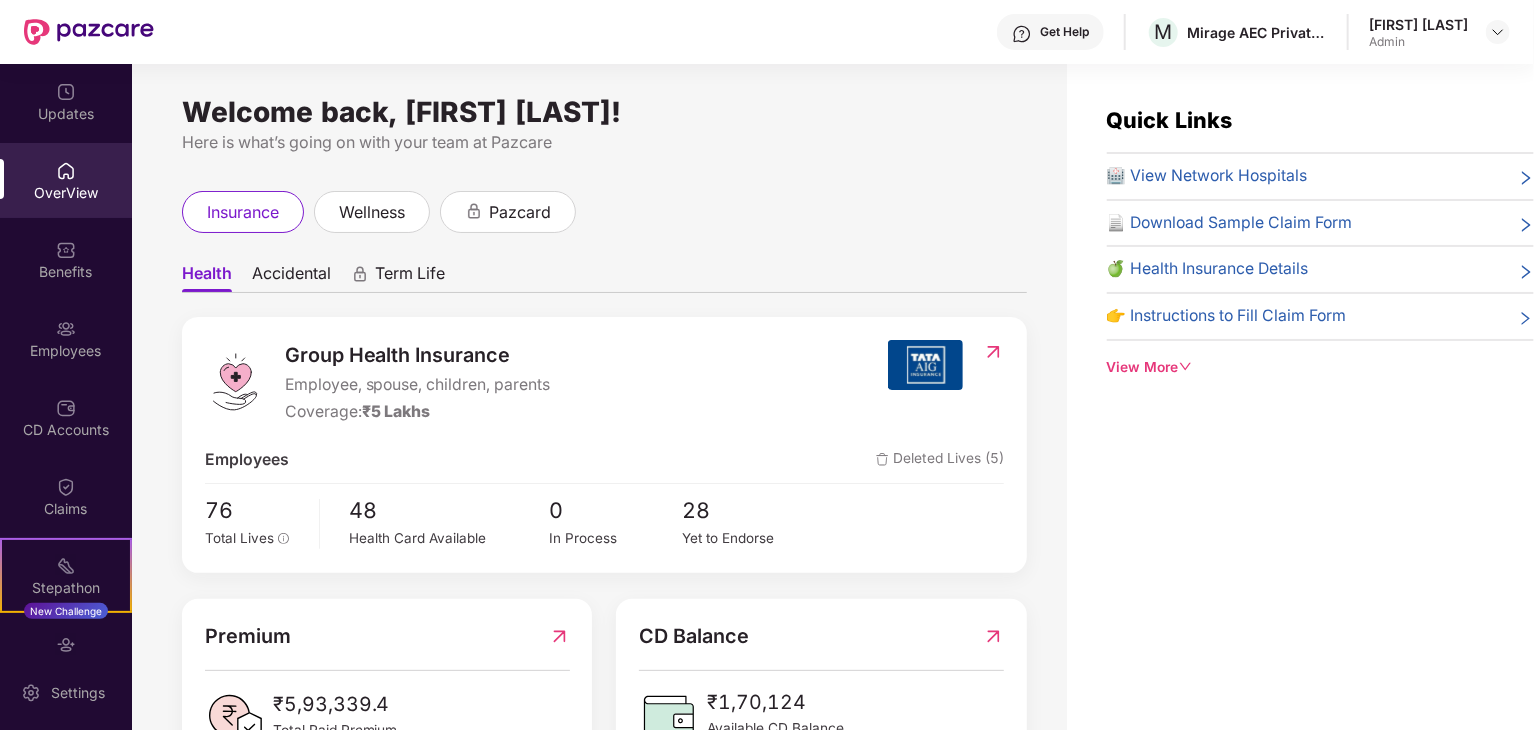 scroll, scrollTop: 77, scrollLeft: 0, axis: vertical 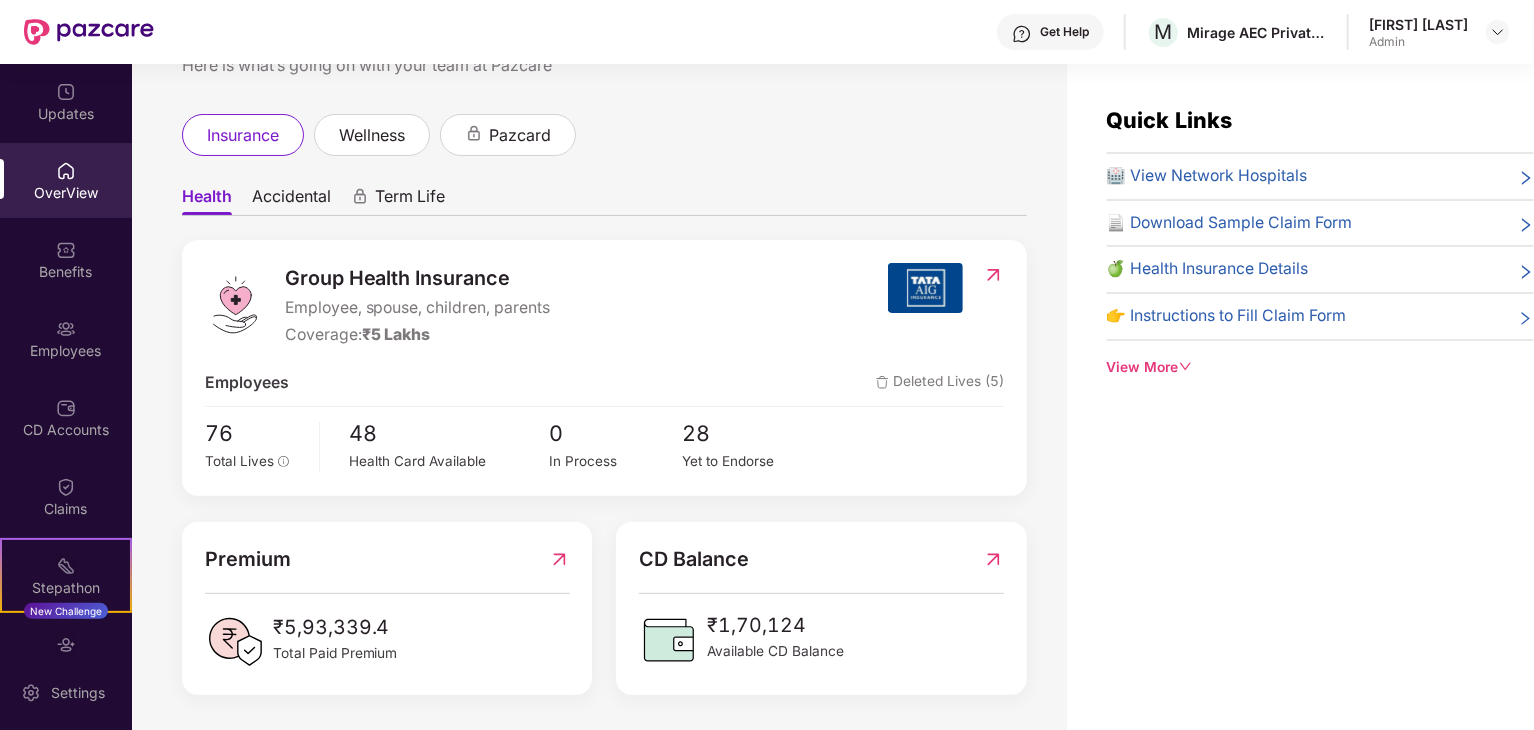 click on "Accidental" at bounding box center (291, 200) 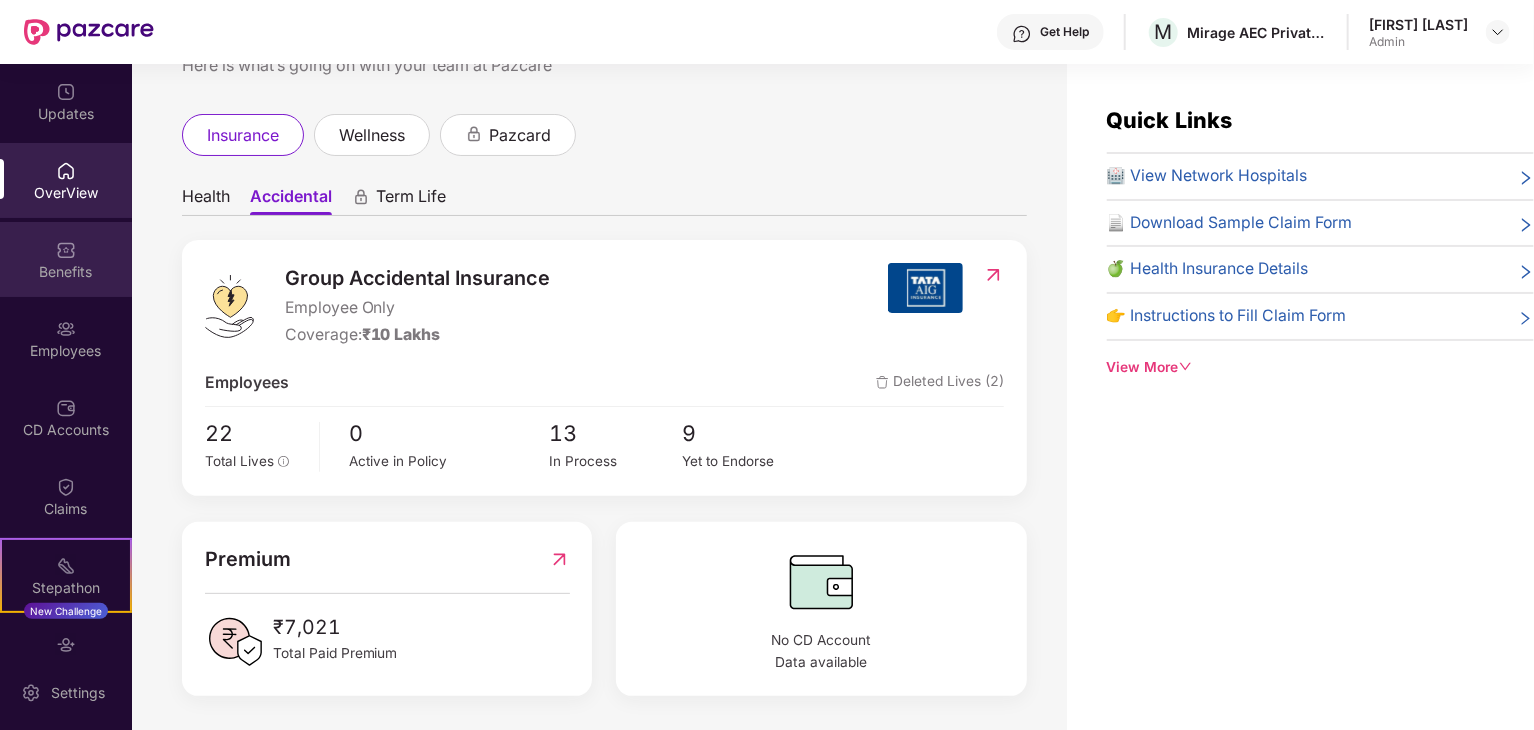 click on "Benefits" at bounding box center [66, 259] 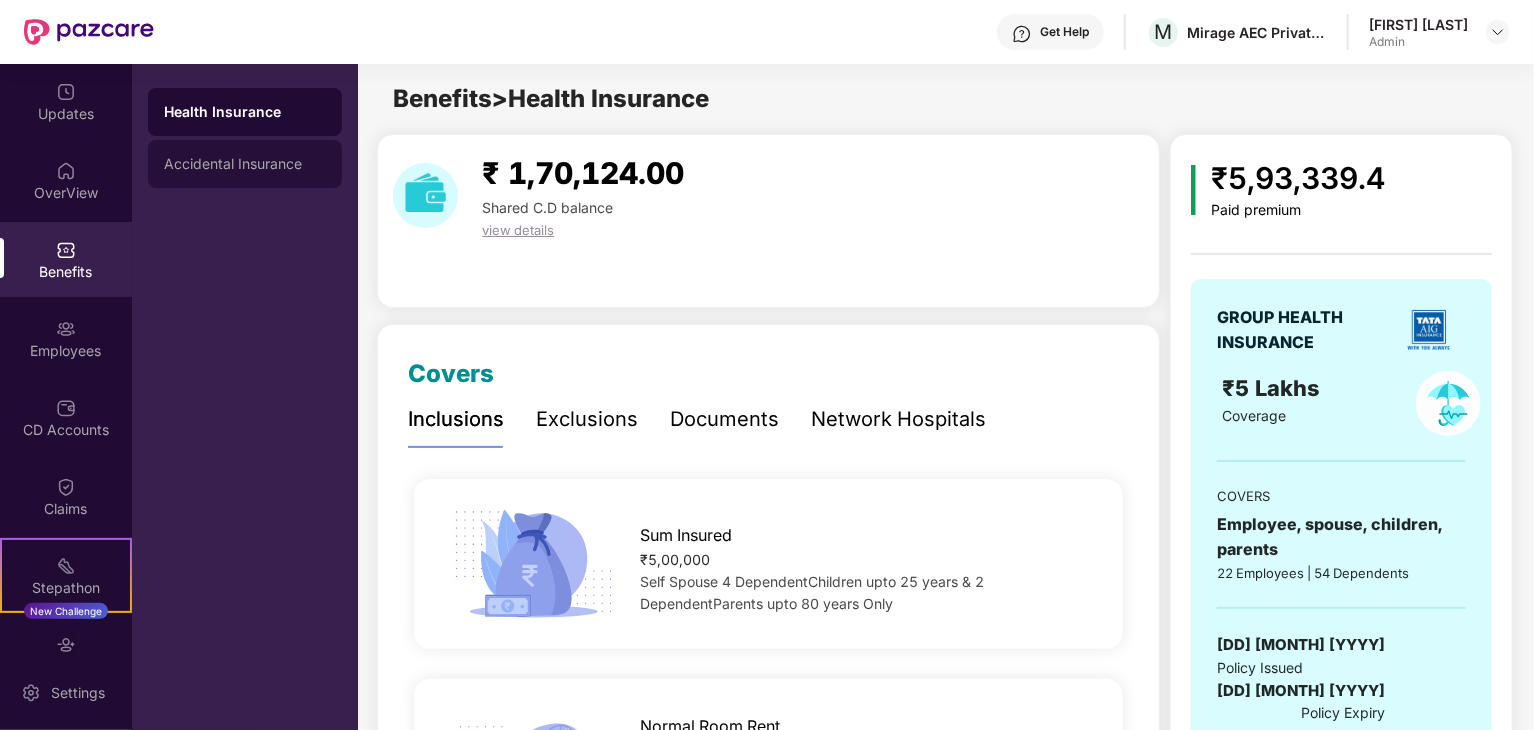 click on "Accidental Insurance" at bounding box center [245, 164] 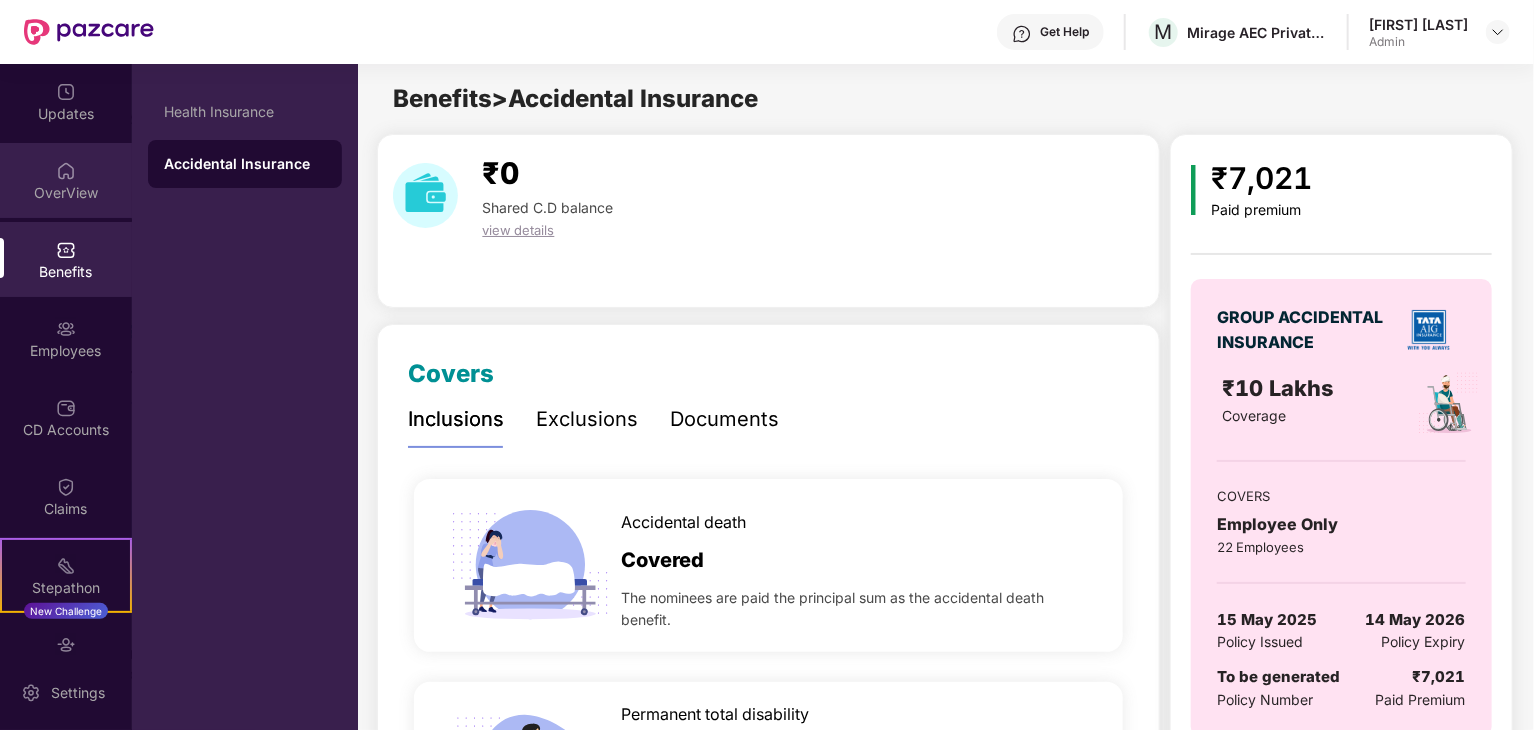 click at bounding box center (66, 171) 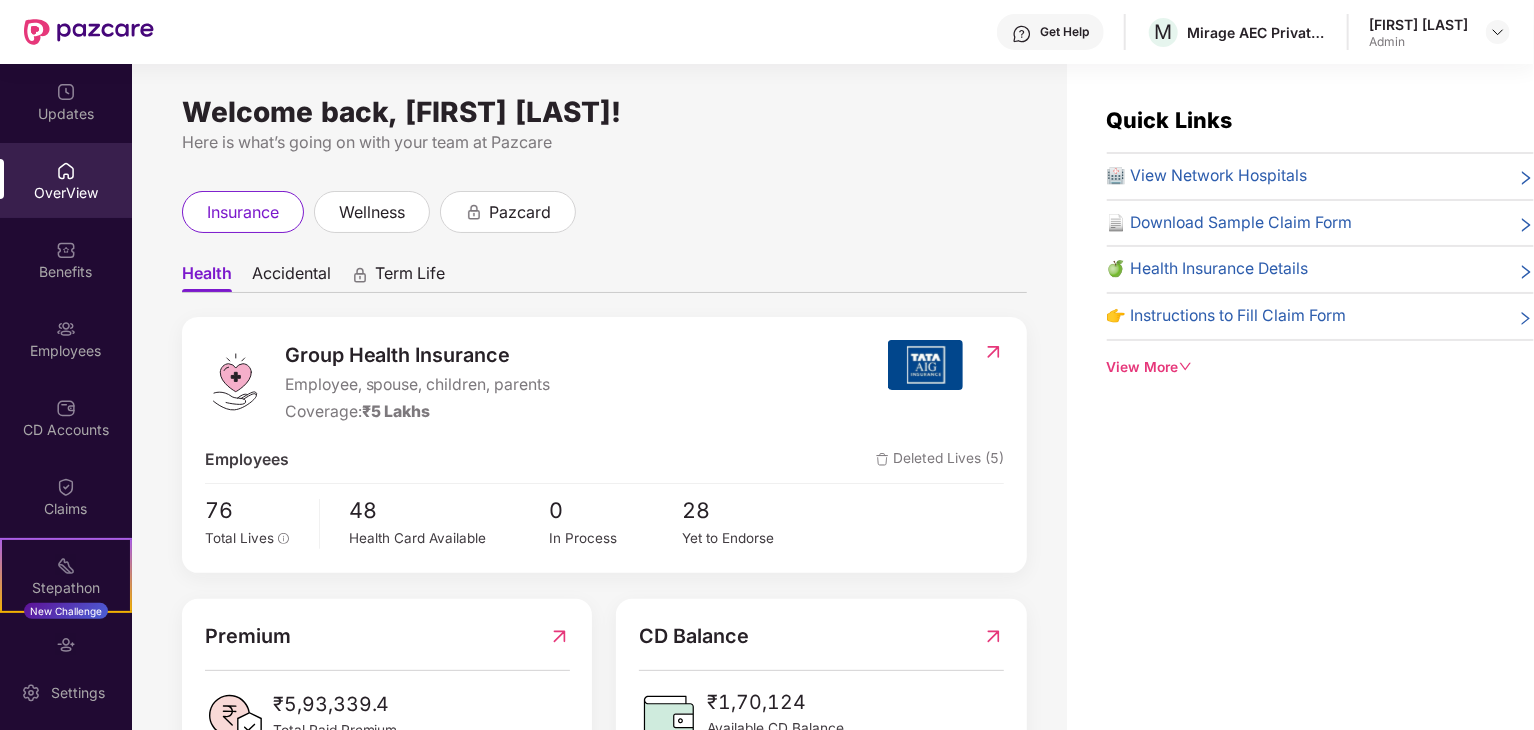click on "Quick Links 🏥 View Network Hospitals 📄 Download Sample Claim Form 🍏 Health Insurance Details 👉 Instructions to Fill Claim Form View More" at bounding box center [1300, 429] 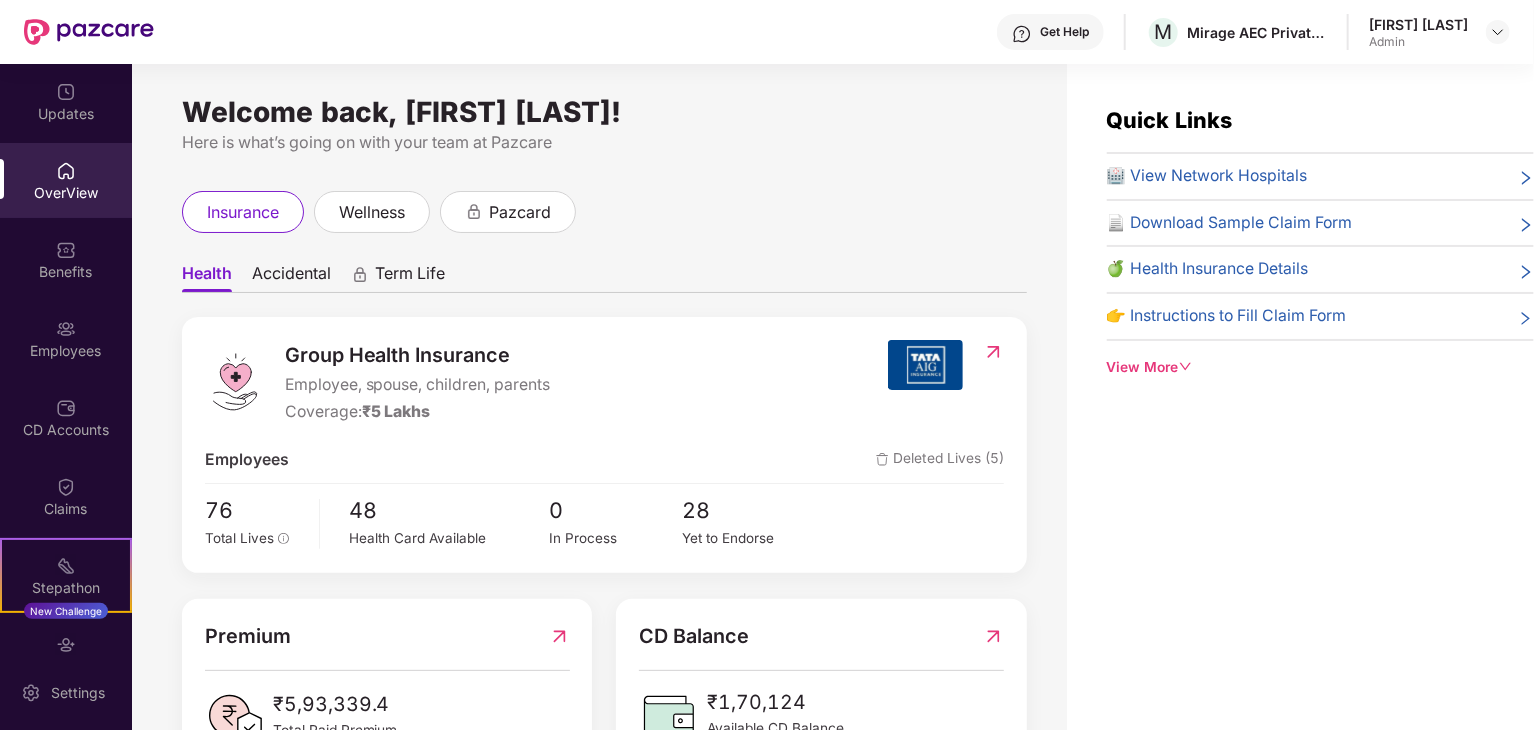click on "Term Life" at bounding box center [410, 277] 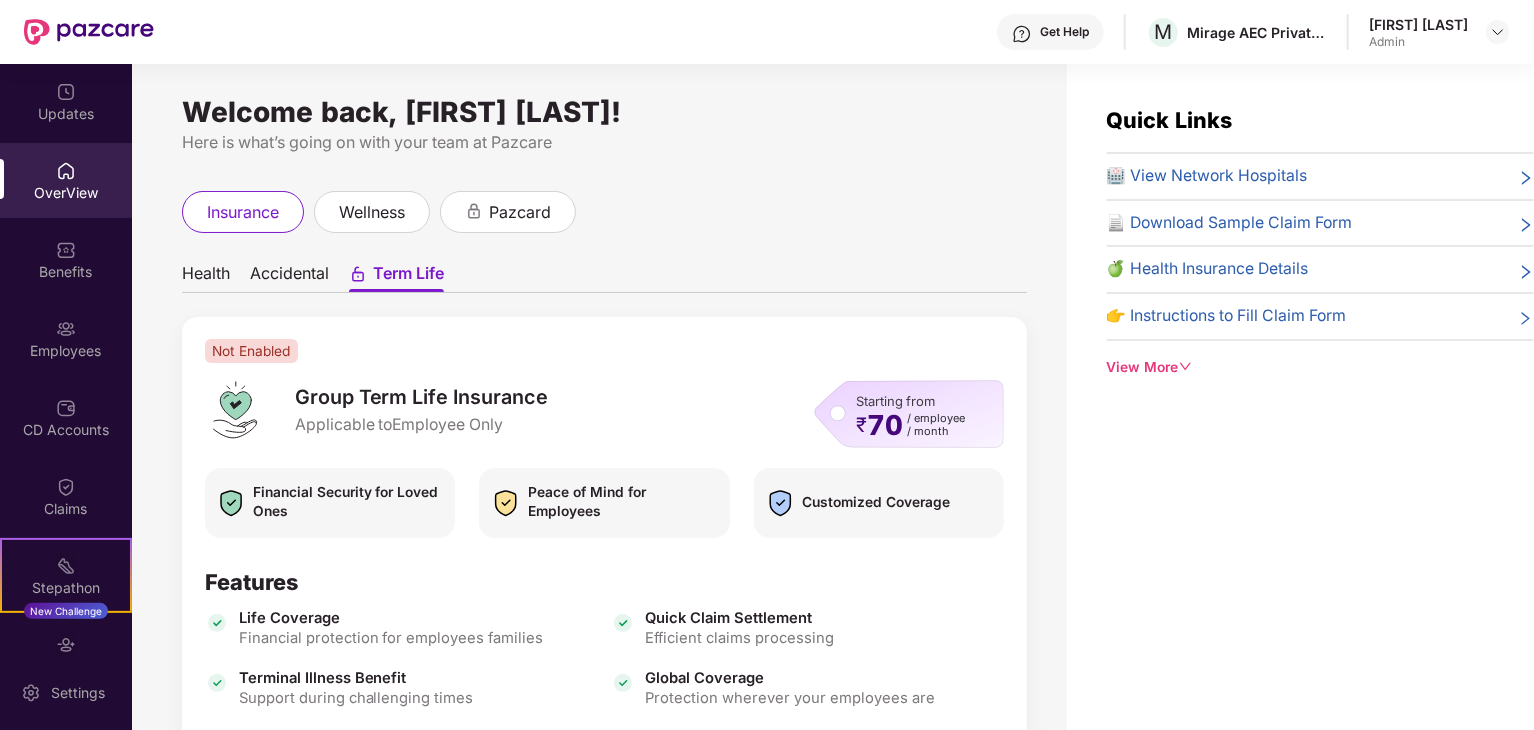 click on "Accidental" at bounding box center (289, 277) 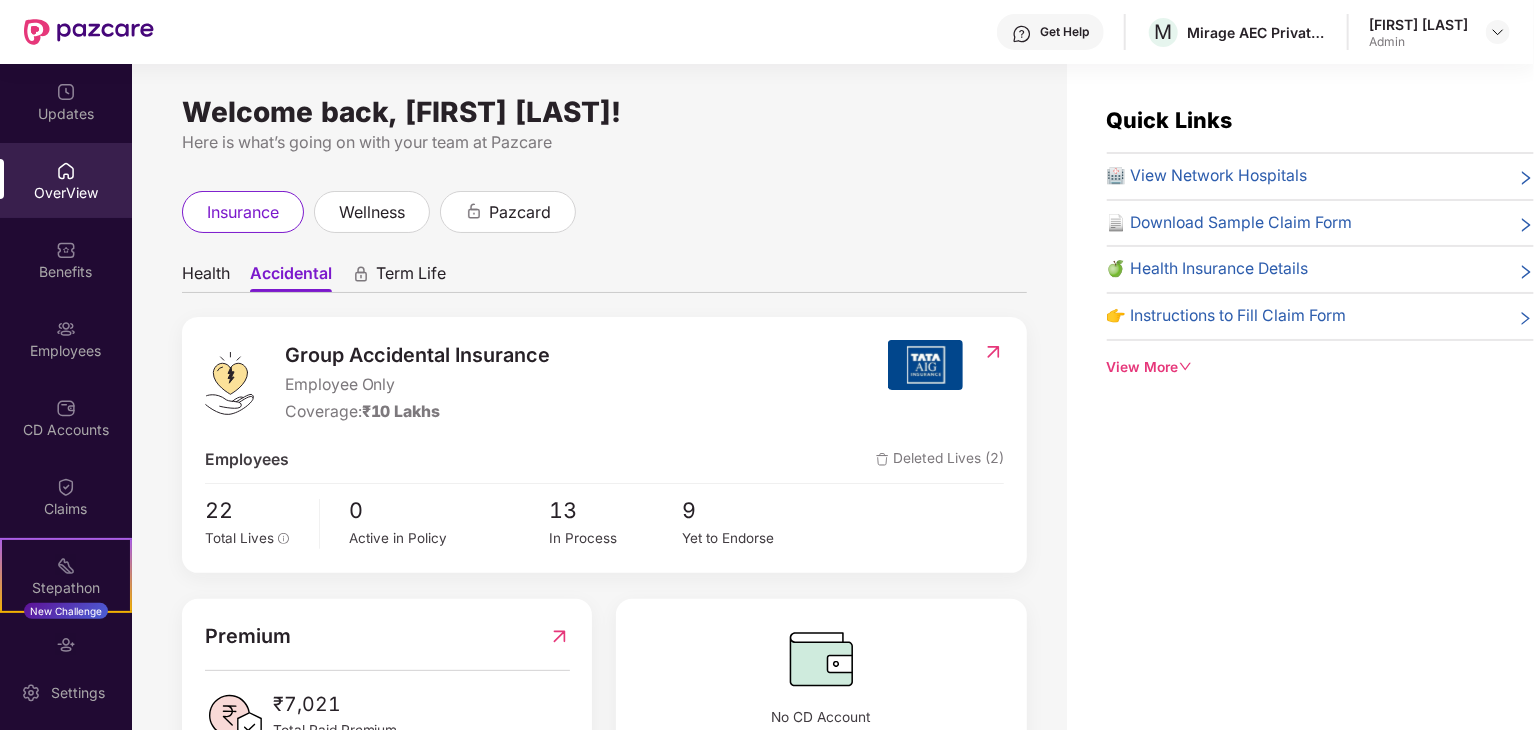 click on "Health" at bounding box center (206, 277) 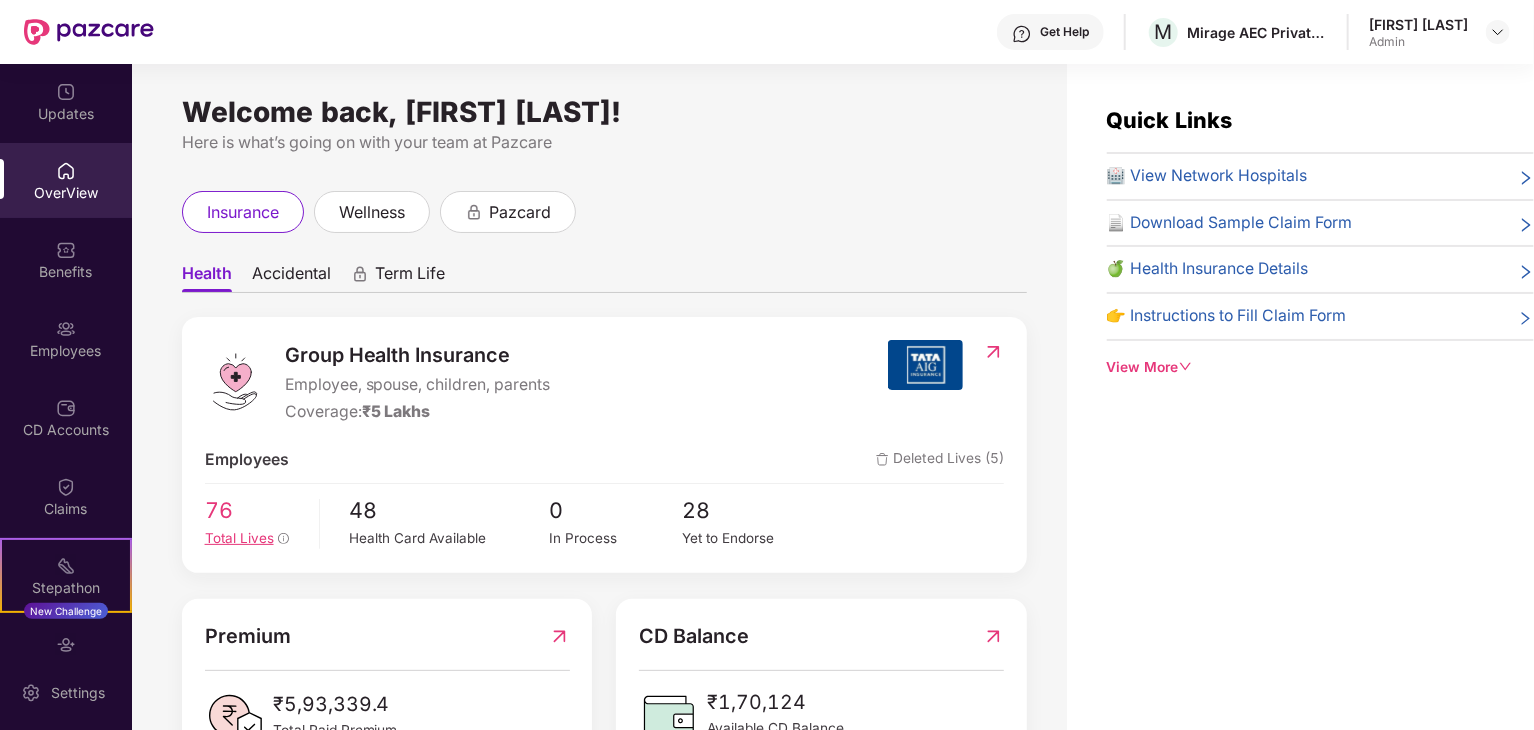click on "Total Lives" at bounding box center (239, 538) 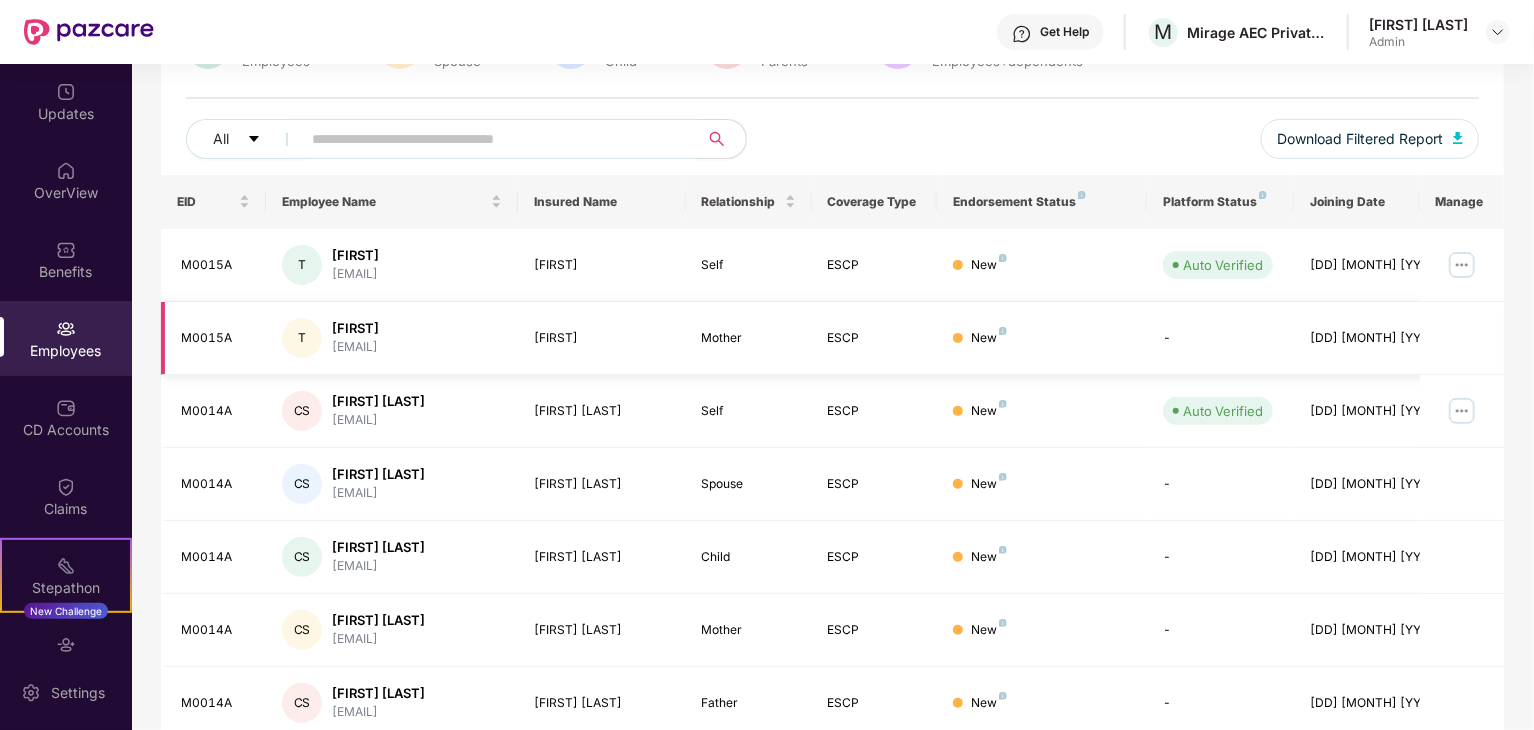 scroll, scrollTop: 200, scrollLeft: 0, axis: vertical 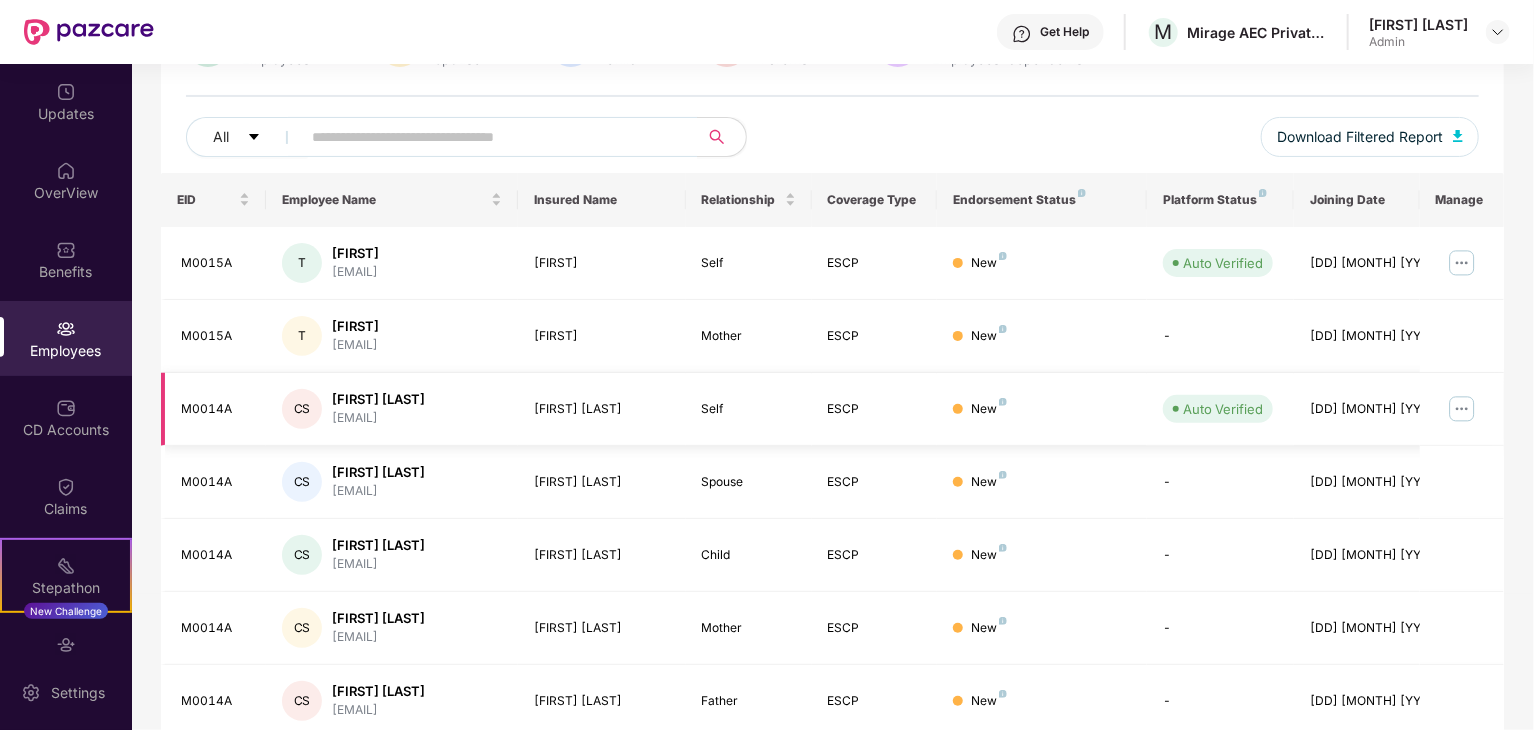 click at bounding box center (1462, 409) 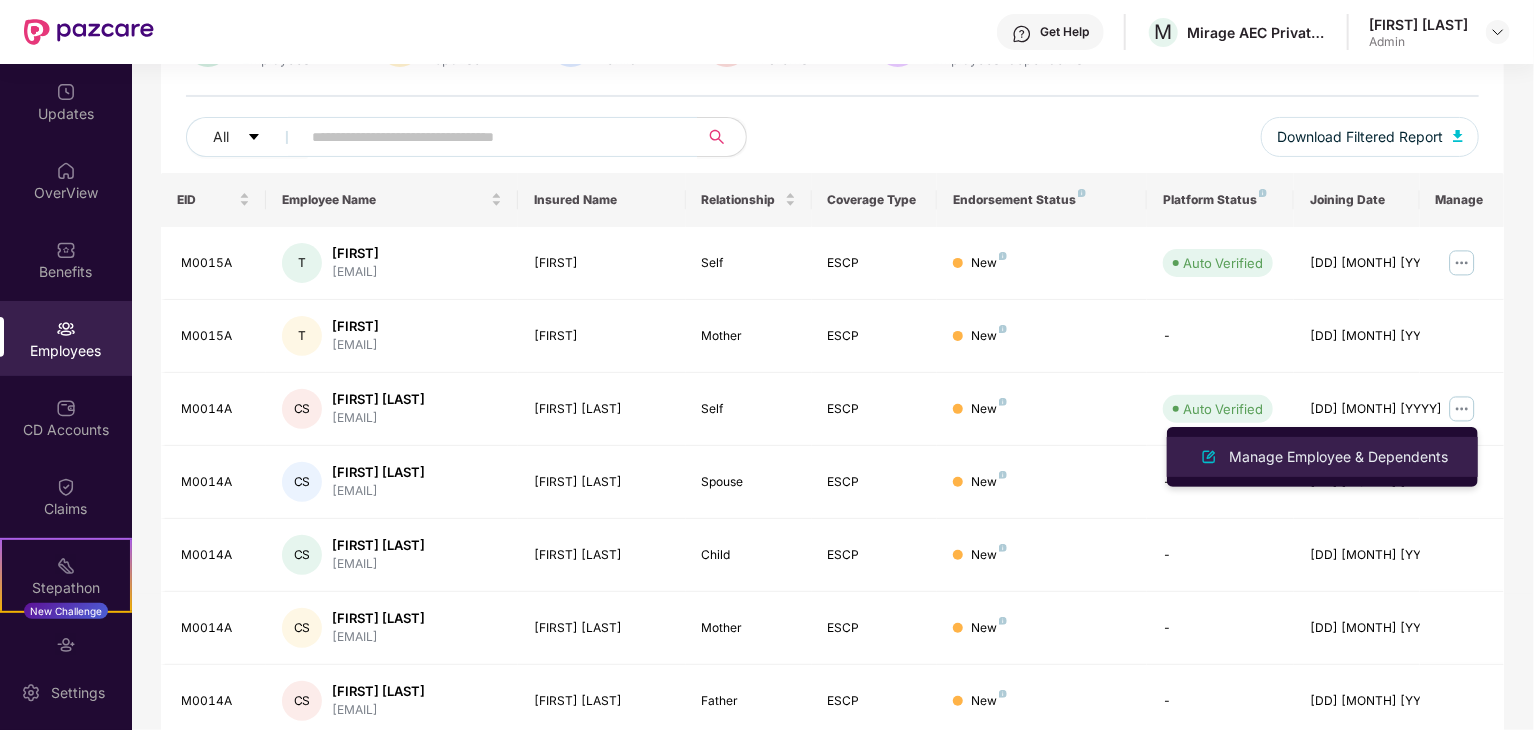 click on "Manage Employee & Dependents" at bounding box center (1338, 457) 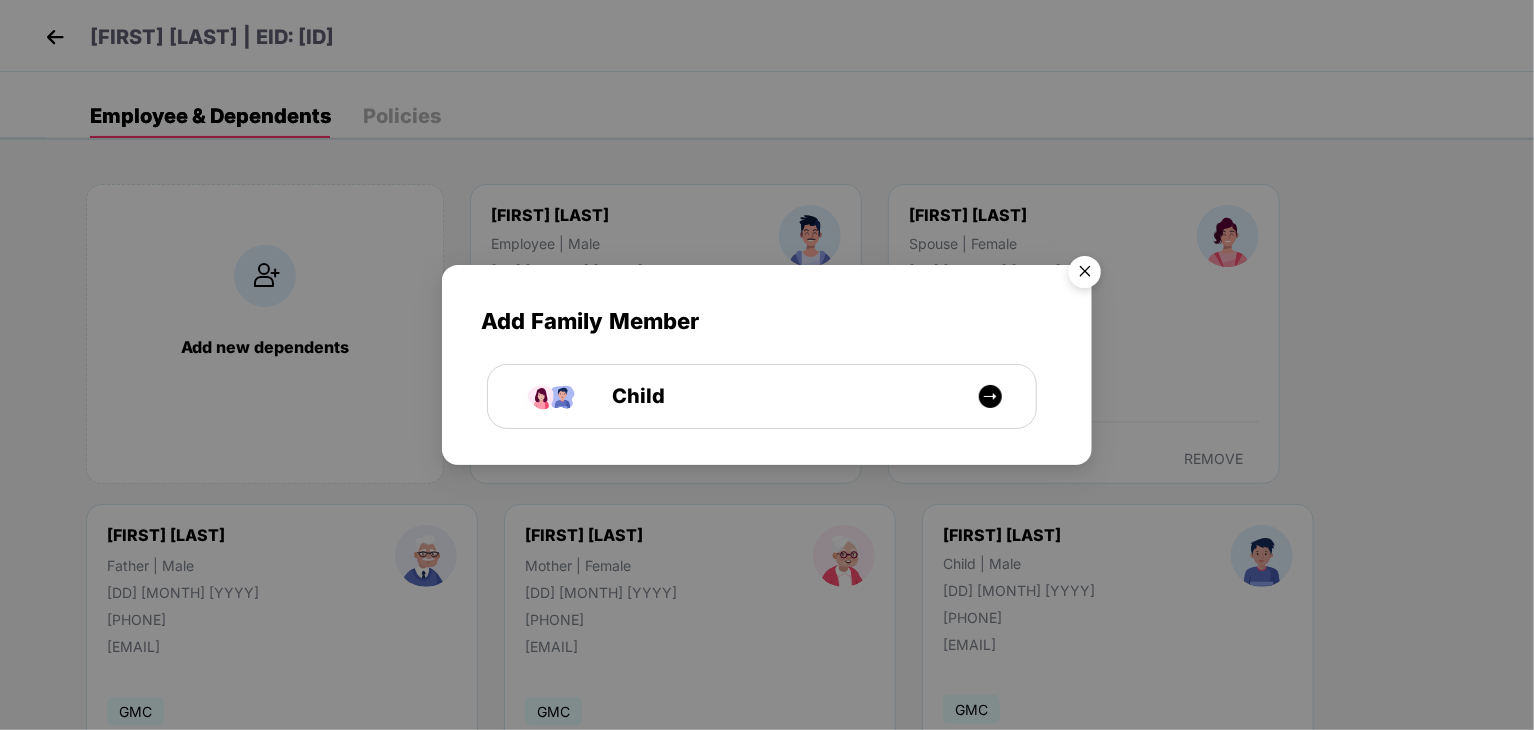 click at bounding box center (1085, 275) 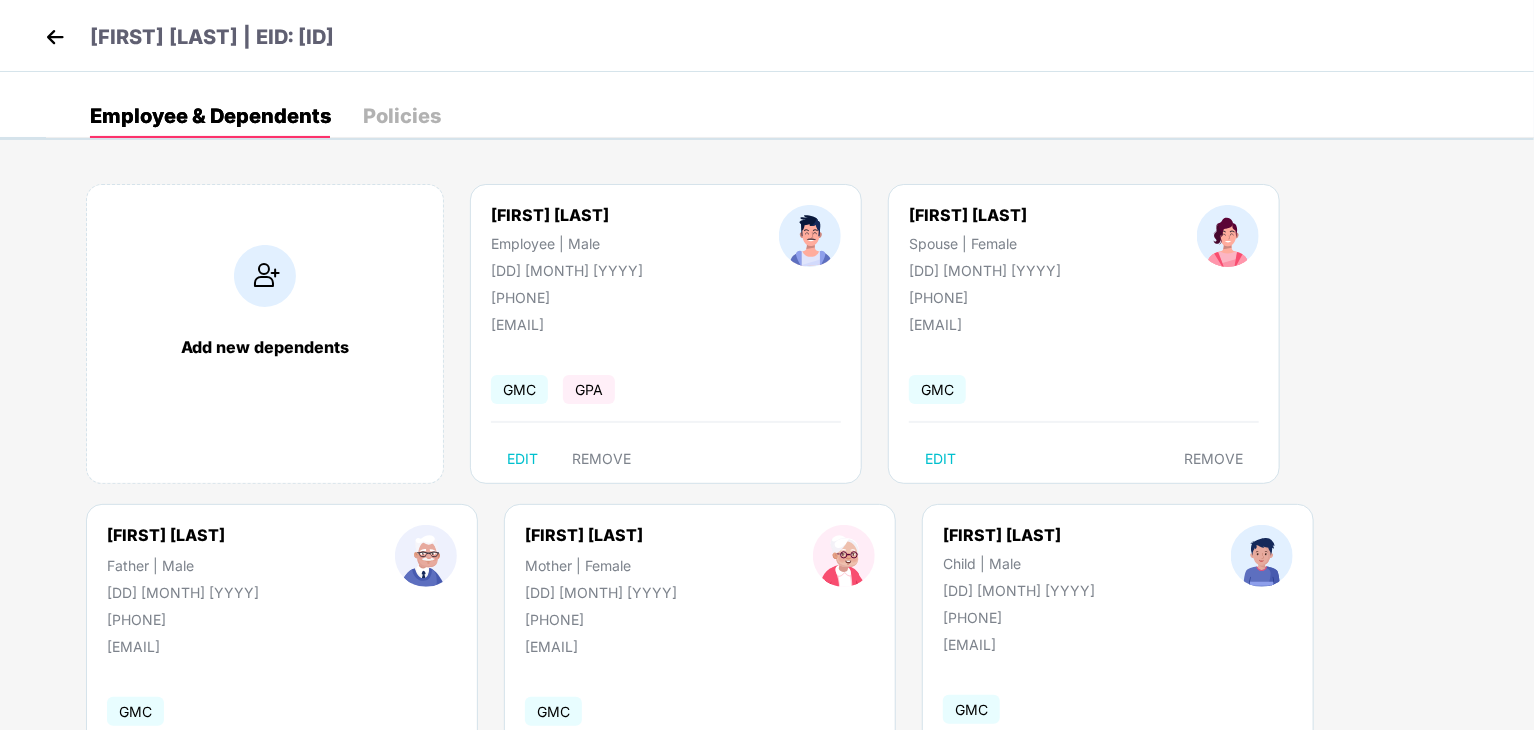 click on "Policies" at bounding box center [402, 116] 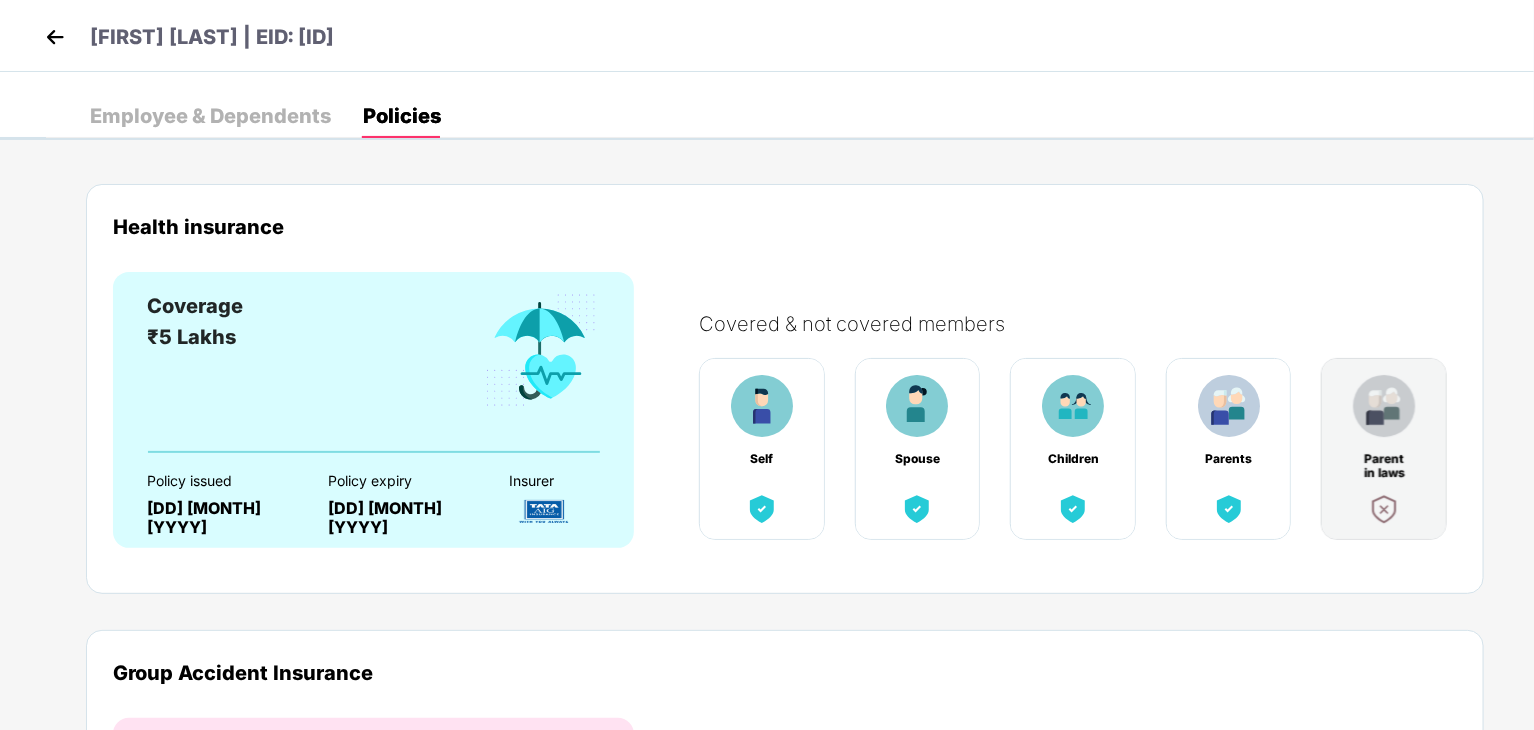 click at bounding box center [55, 37] 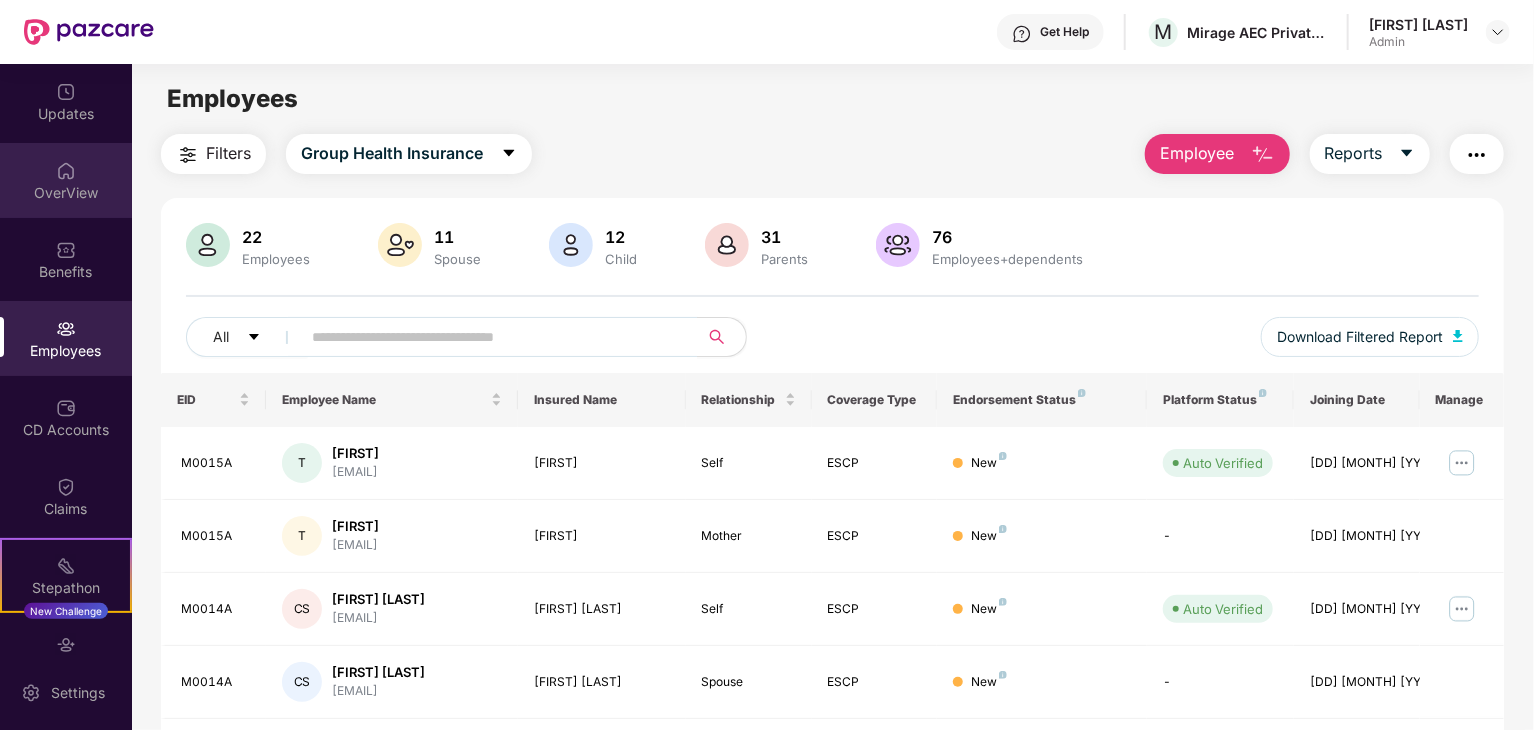 click on "OverView" at bounding box center (66, 193) 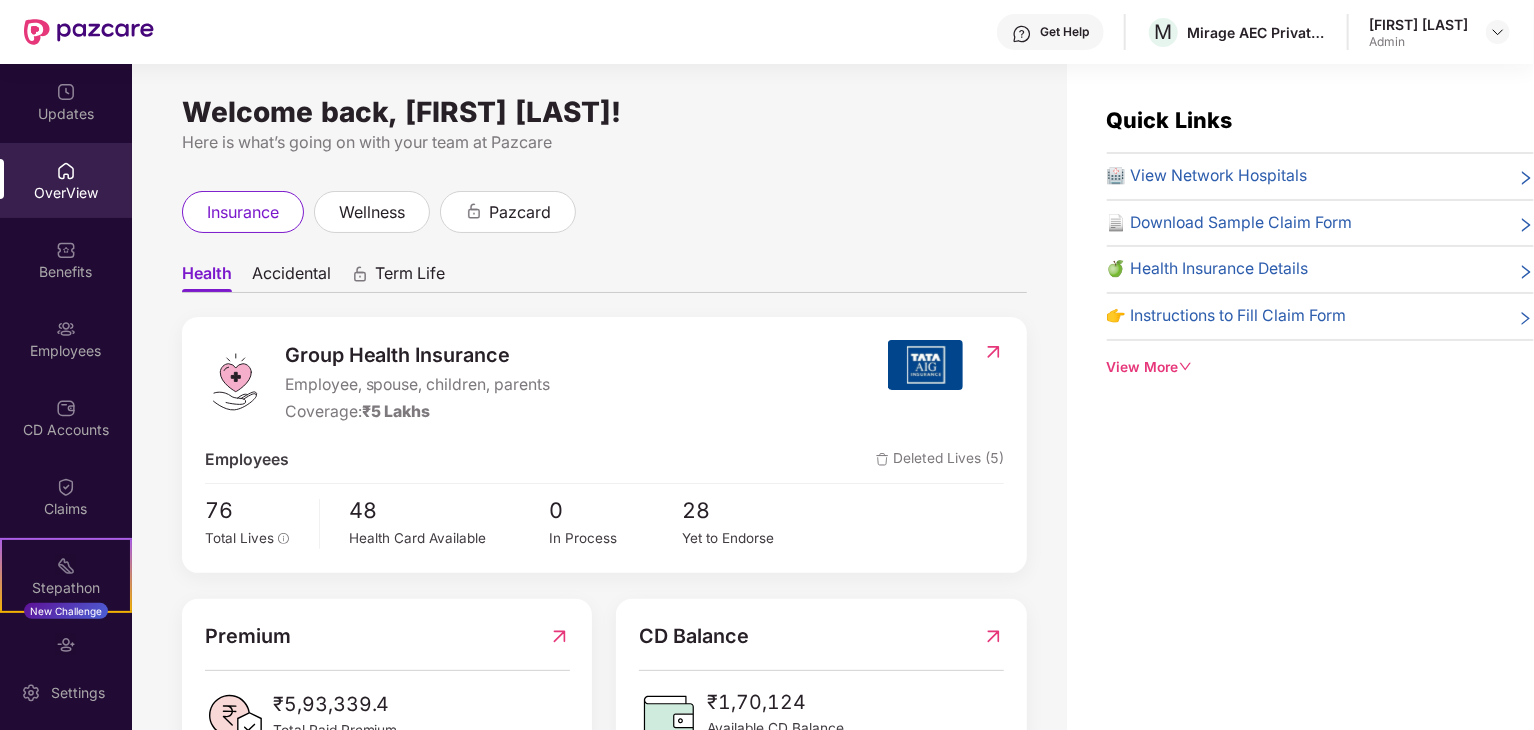 click on "Term Life" at bounding box center (410, 277) 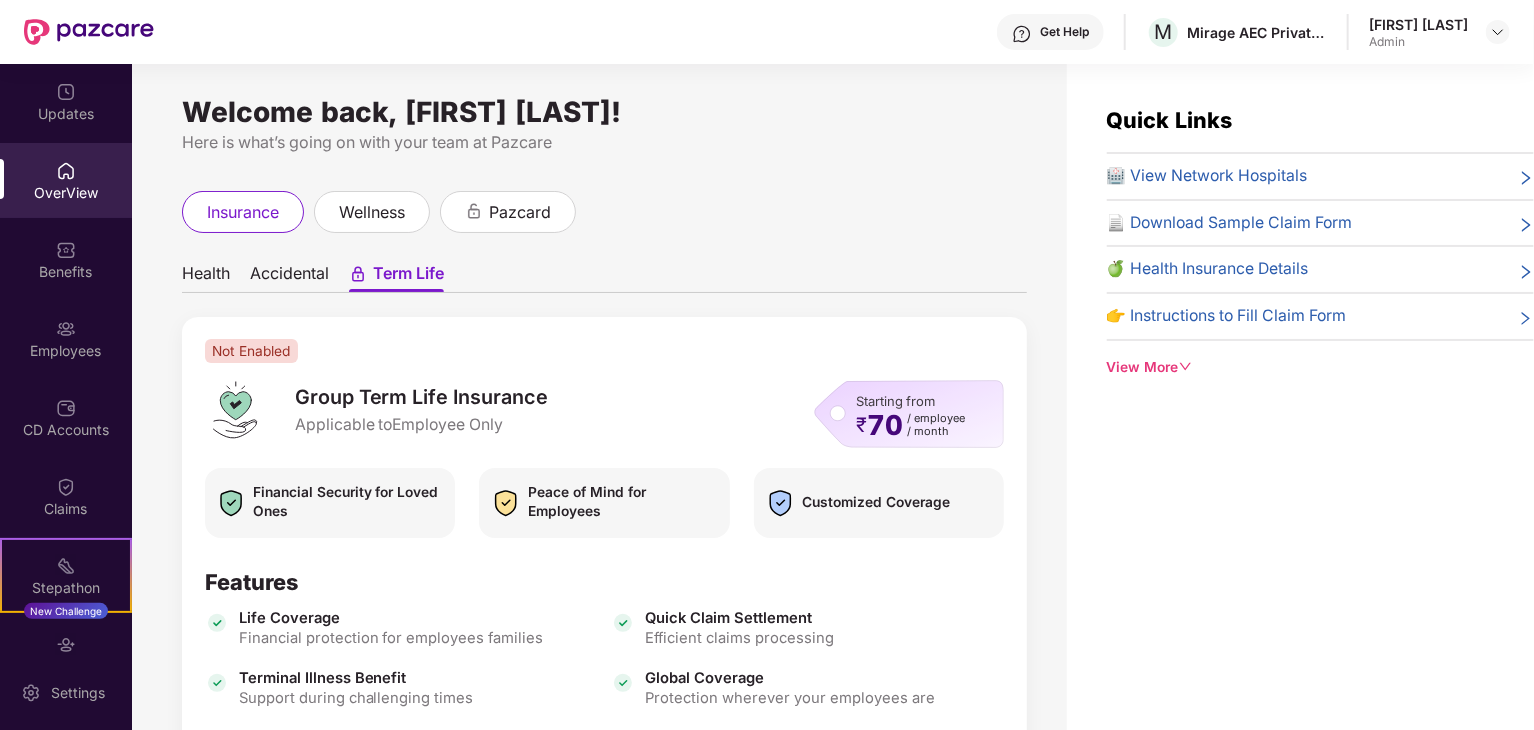 click on "Accidental" at bounding box center [289, 277] 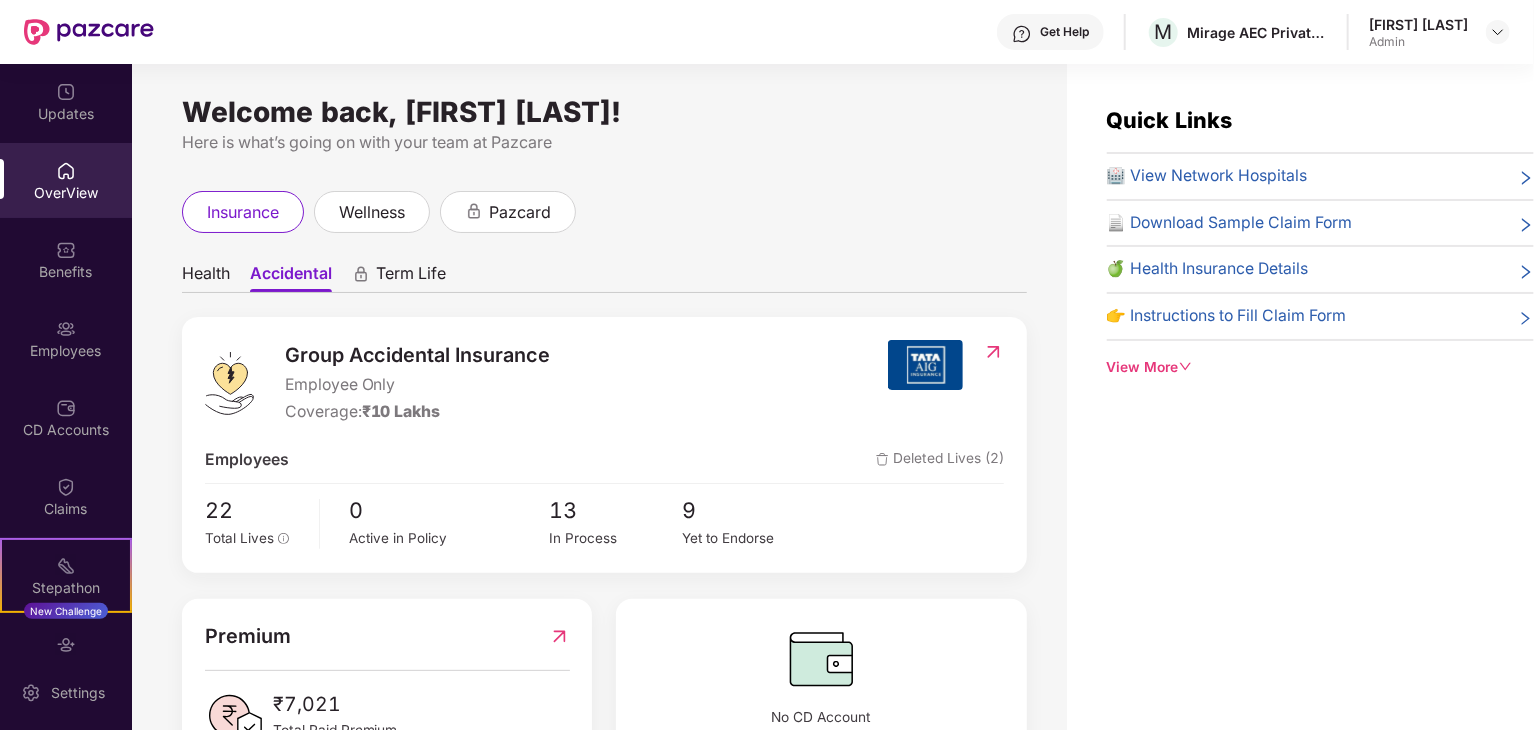 click on "Health" at bounding box center [206, 277] 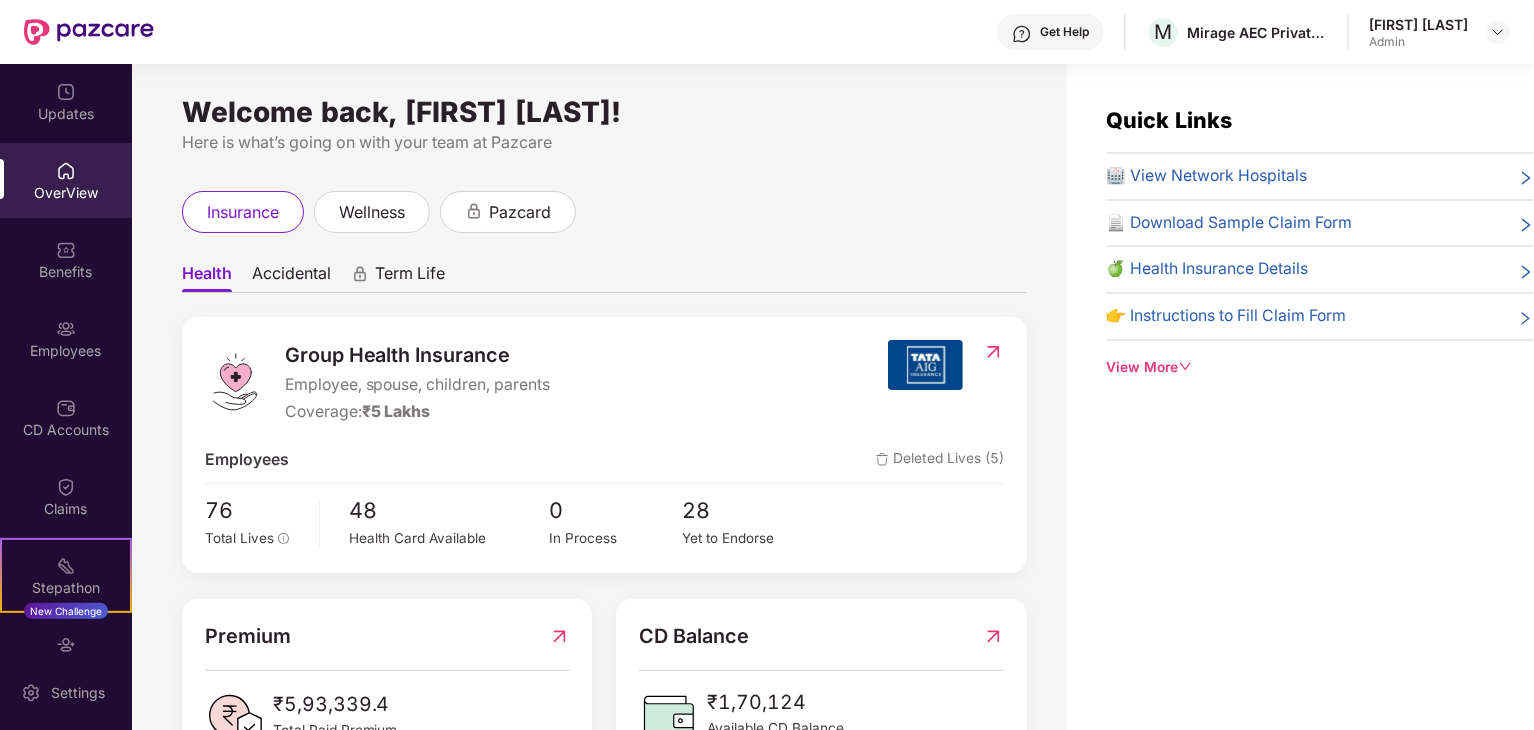click on "Accidental" at bounding box center [291, 277] 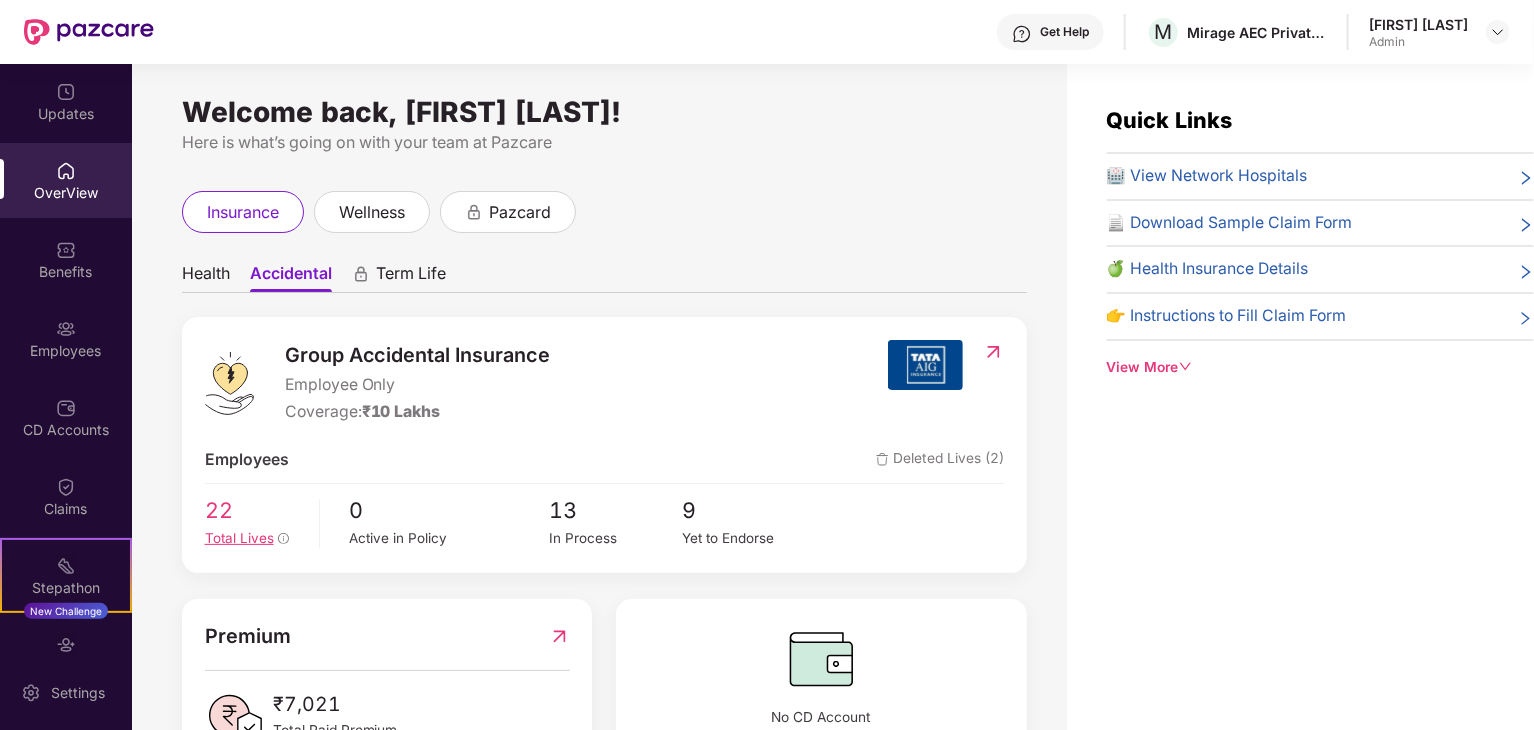 click on "Total Lives" at bounding box center (239, 538) 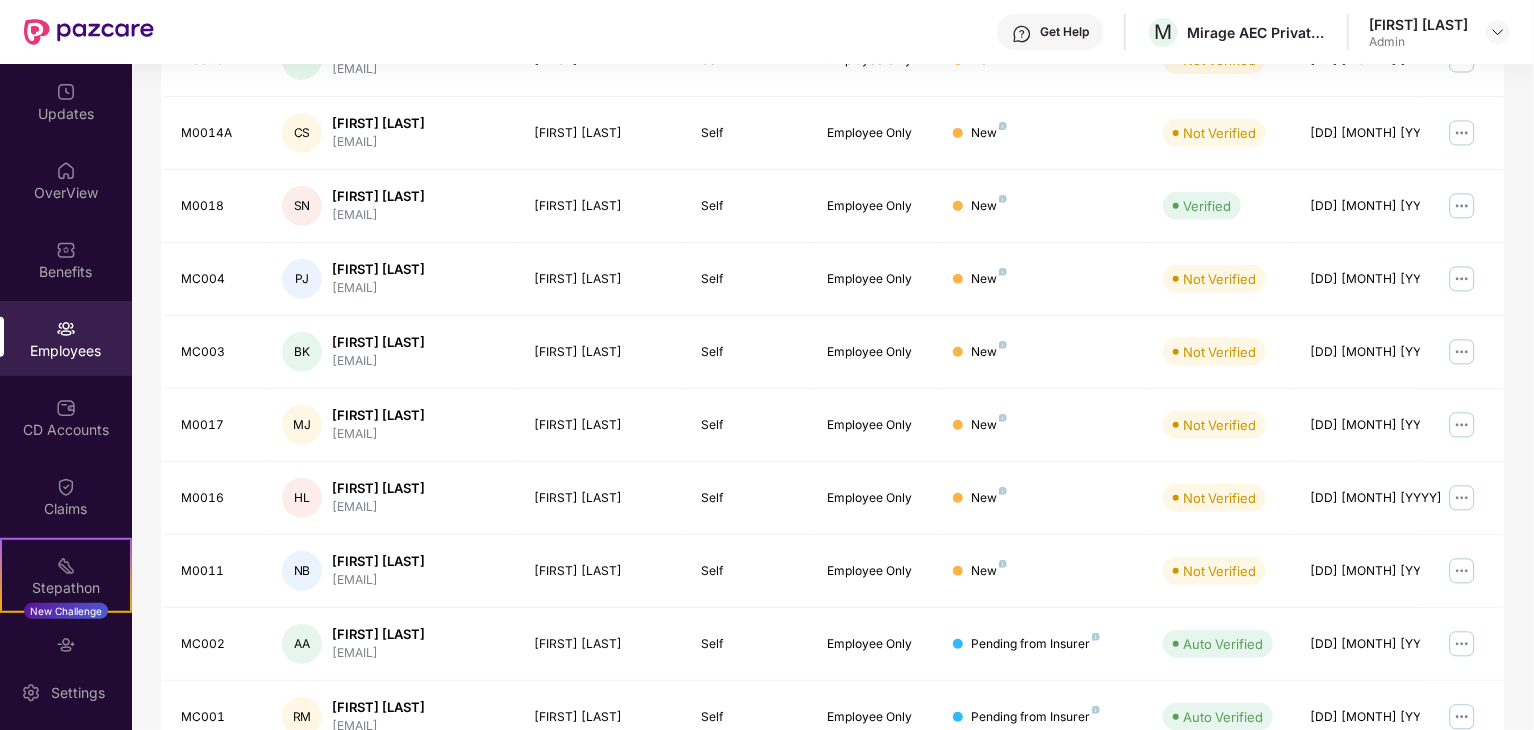 scroll, scrollTop: 513, scrollLeft: 0, axis: vertical 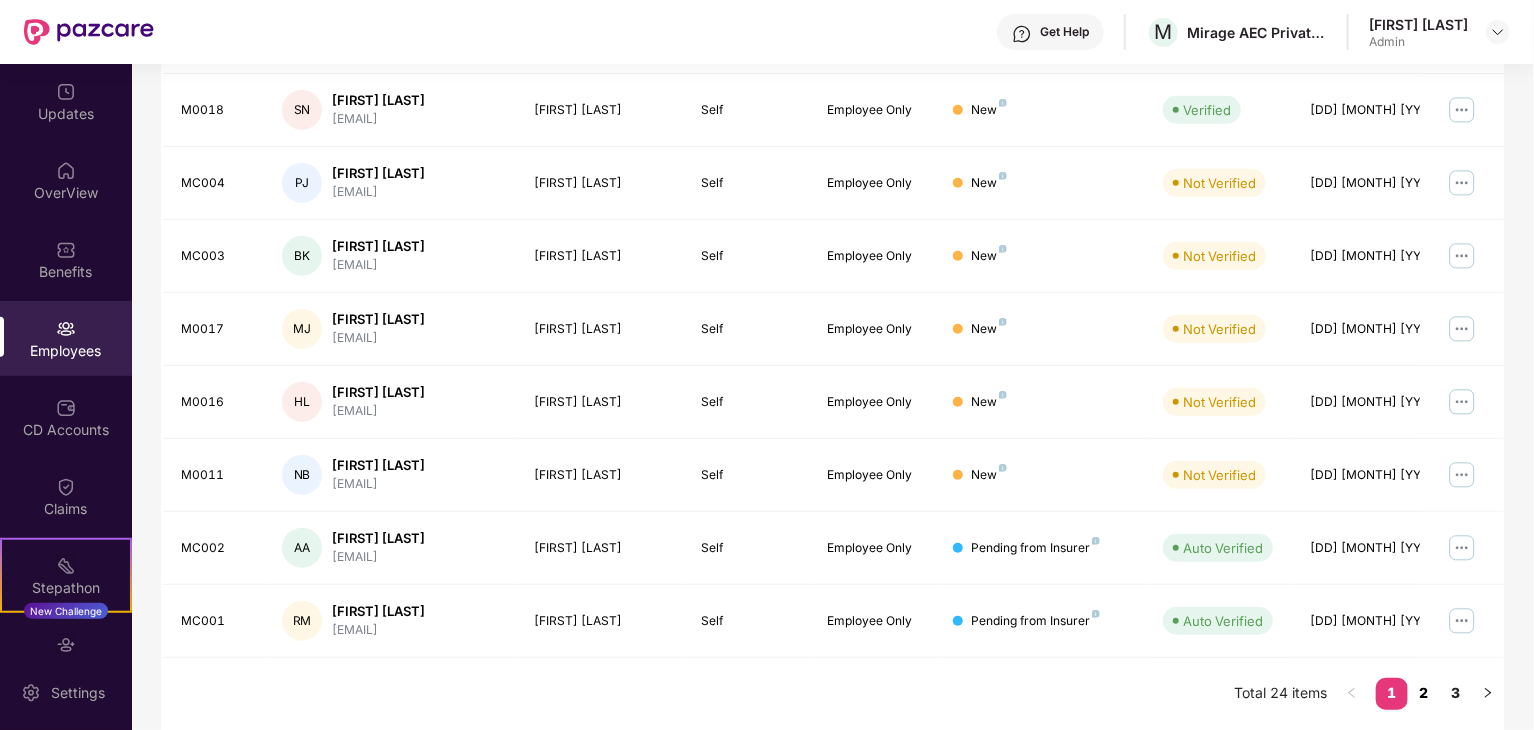 click on "2" at bounding box center [1424, 693] 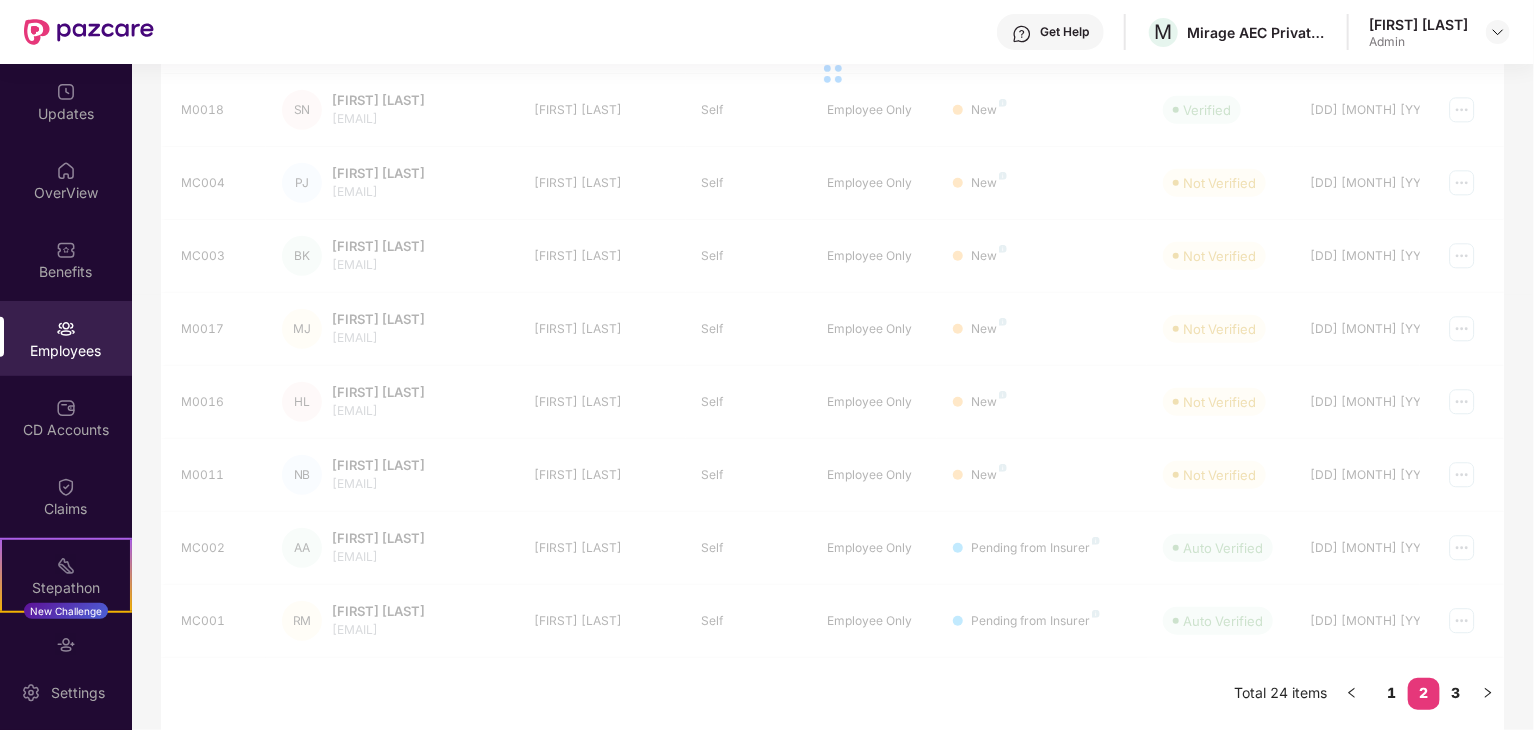 scroll, scrollTop: 496, scrollLeft: 0, axis: vertical 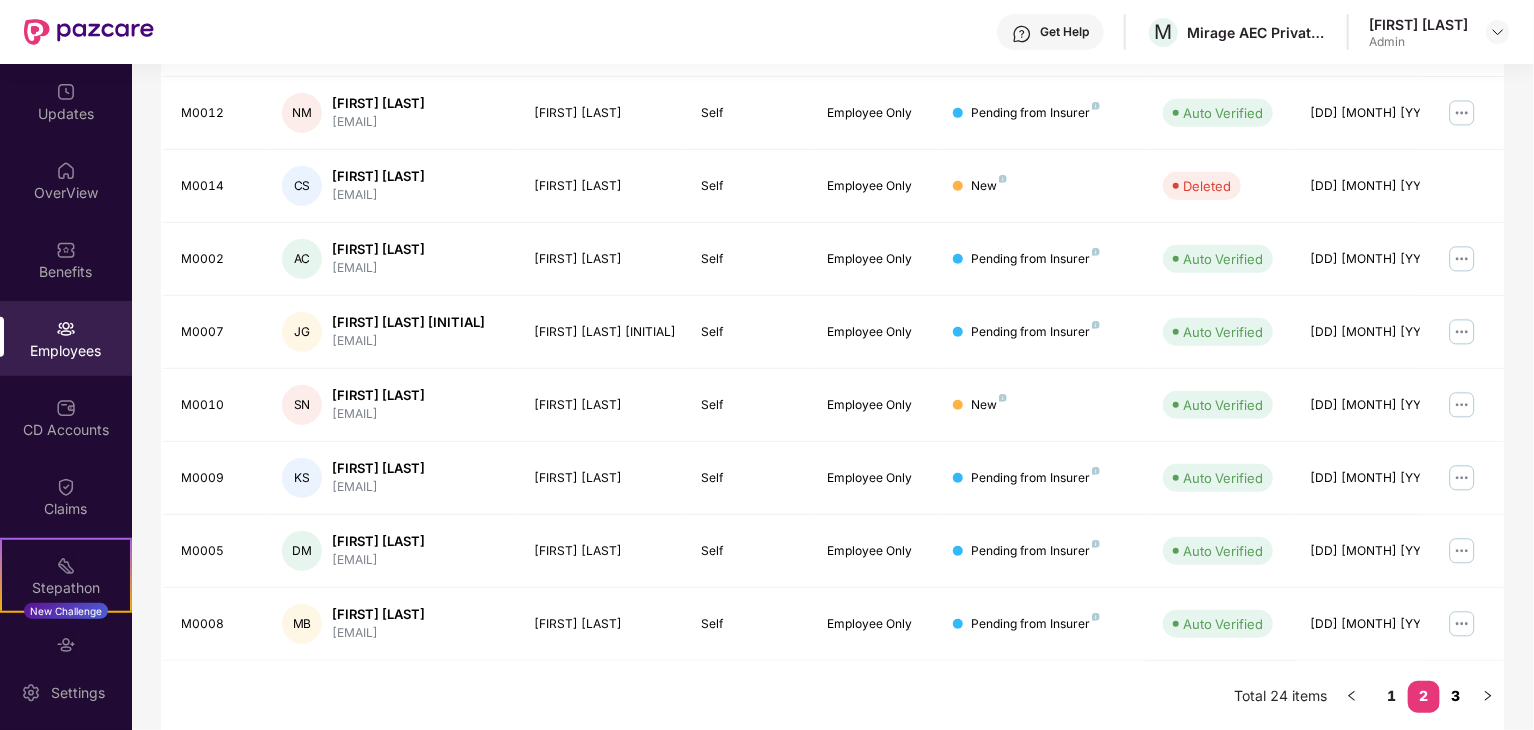 click on "3" at bounding box center [1456, 696] 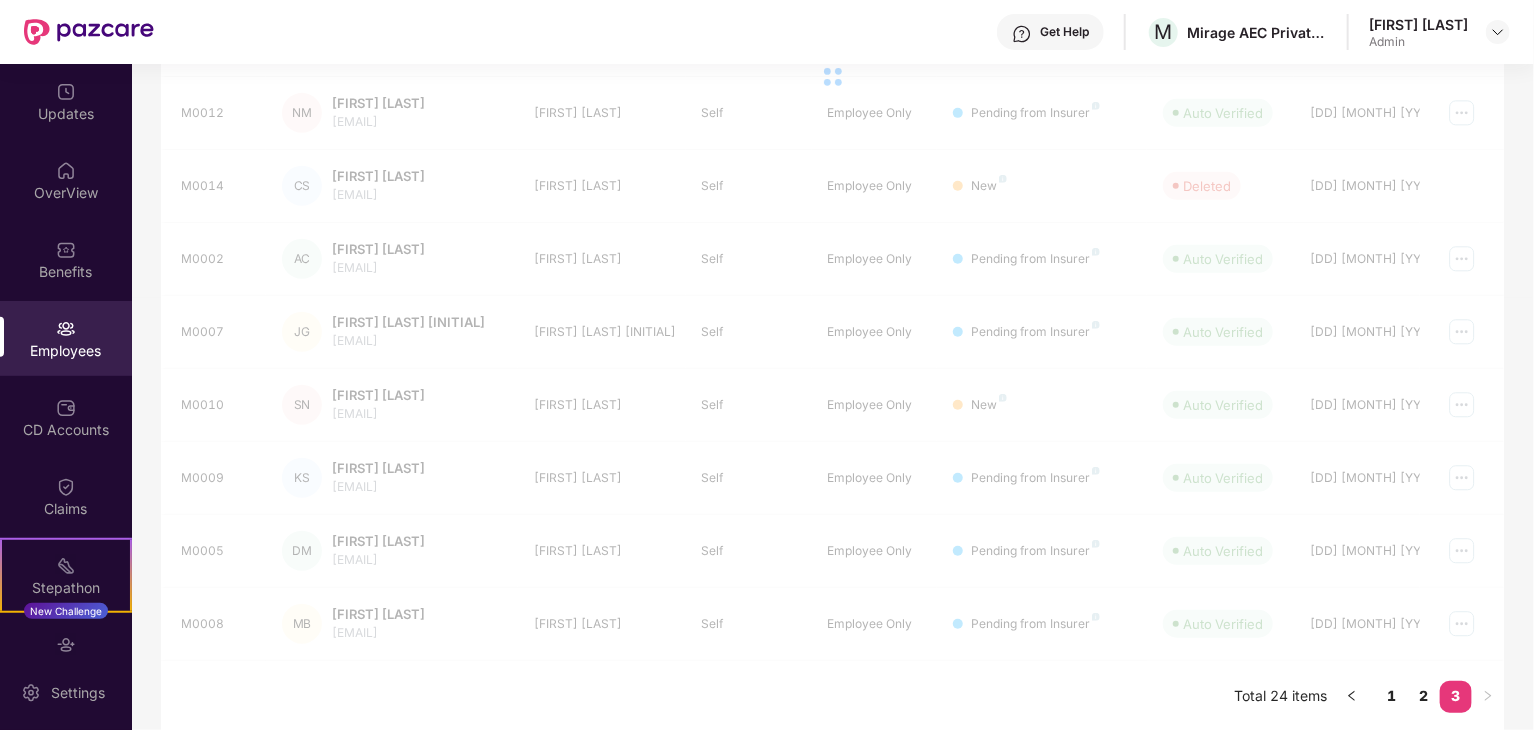 scroll, scrollTop: 76, scrollLeft: 0, axis: vertical 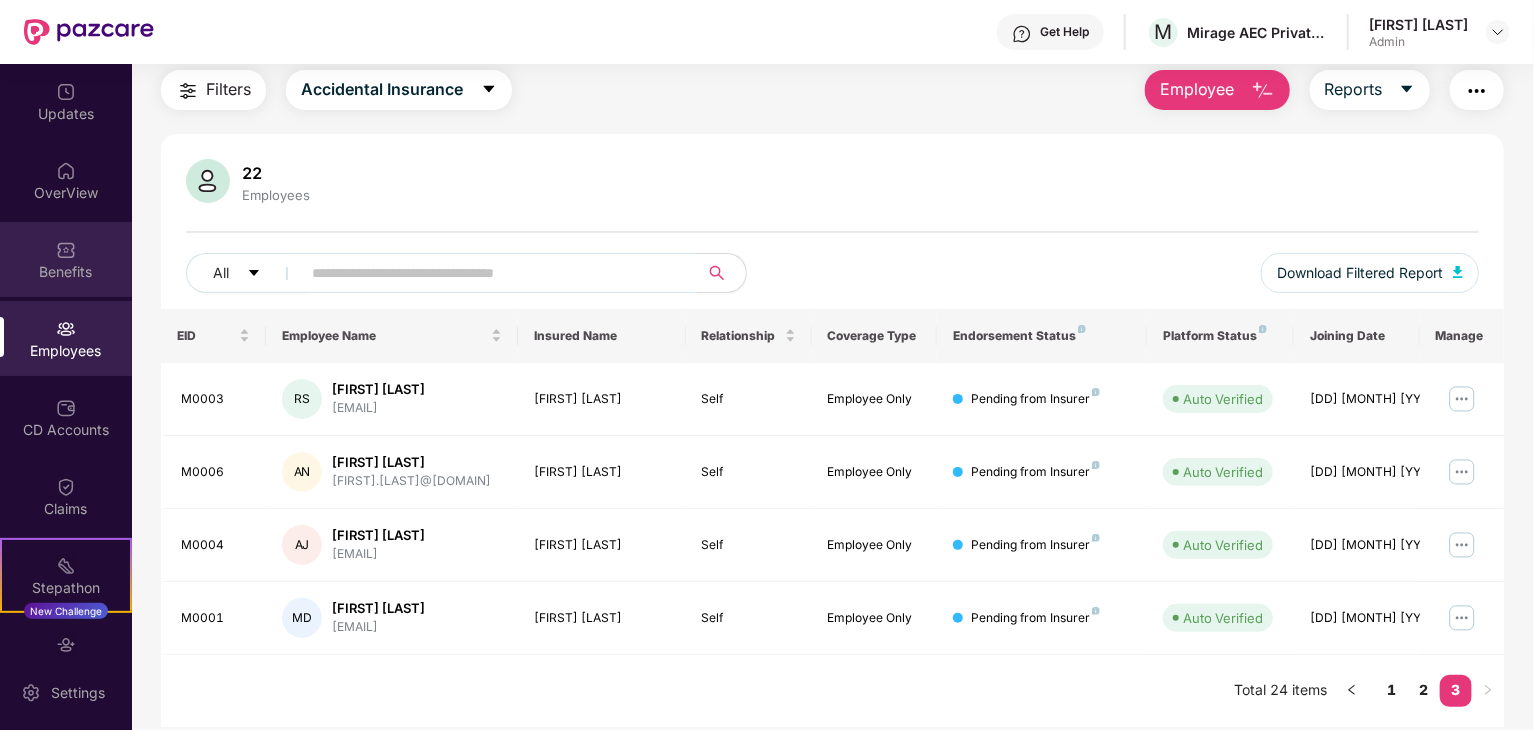 click on "Benefits" at bounding box center (66, 259) 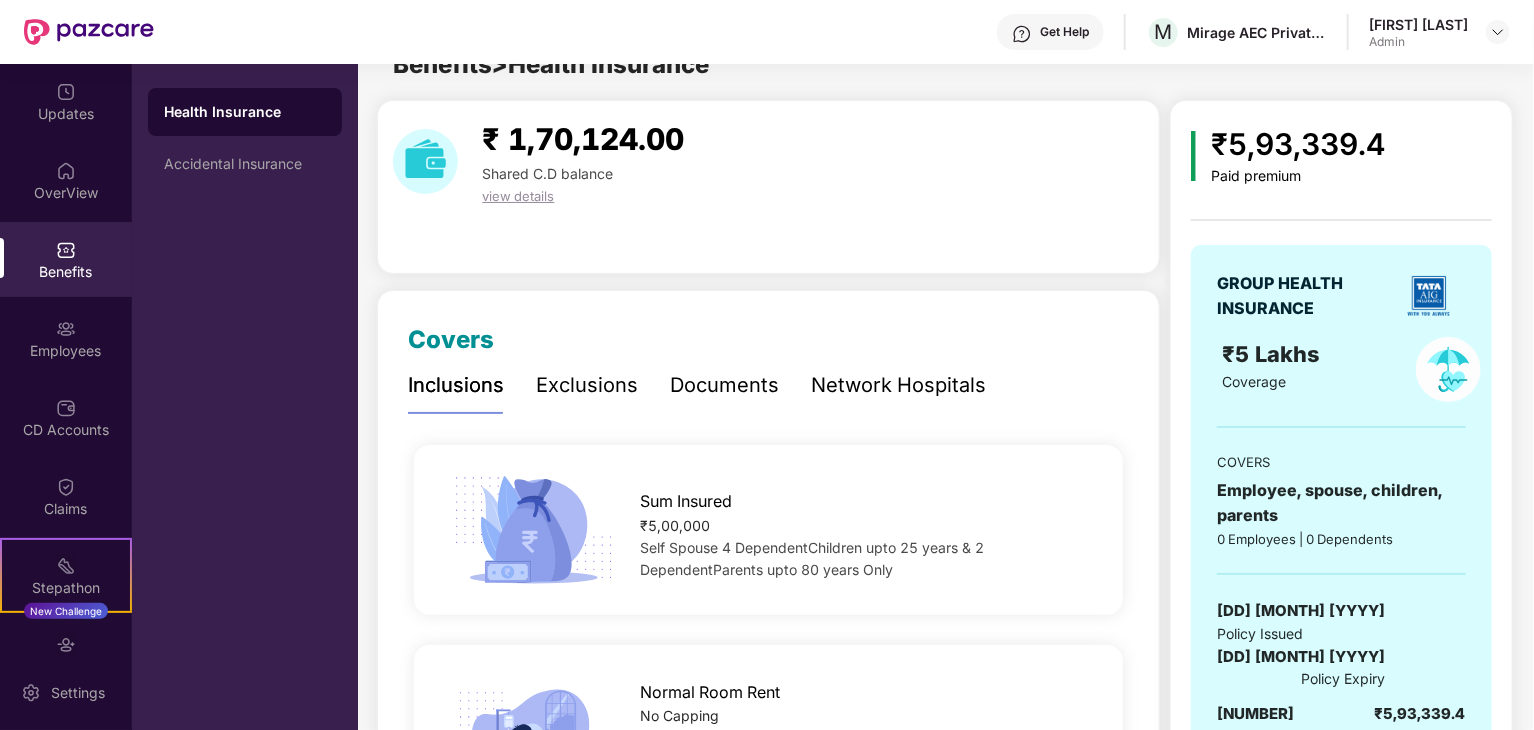 scroll, scrollTop: 76, scrollLeft: 0, axis: vertical 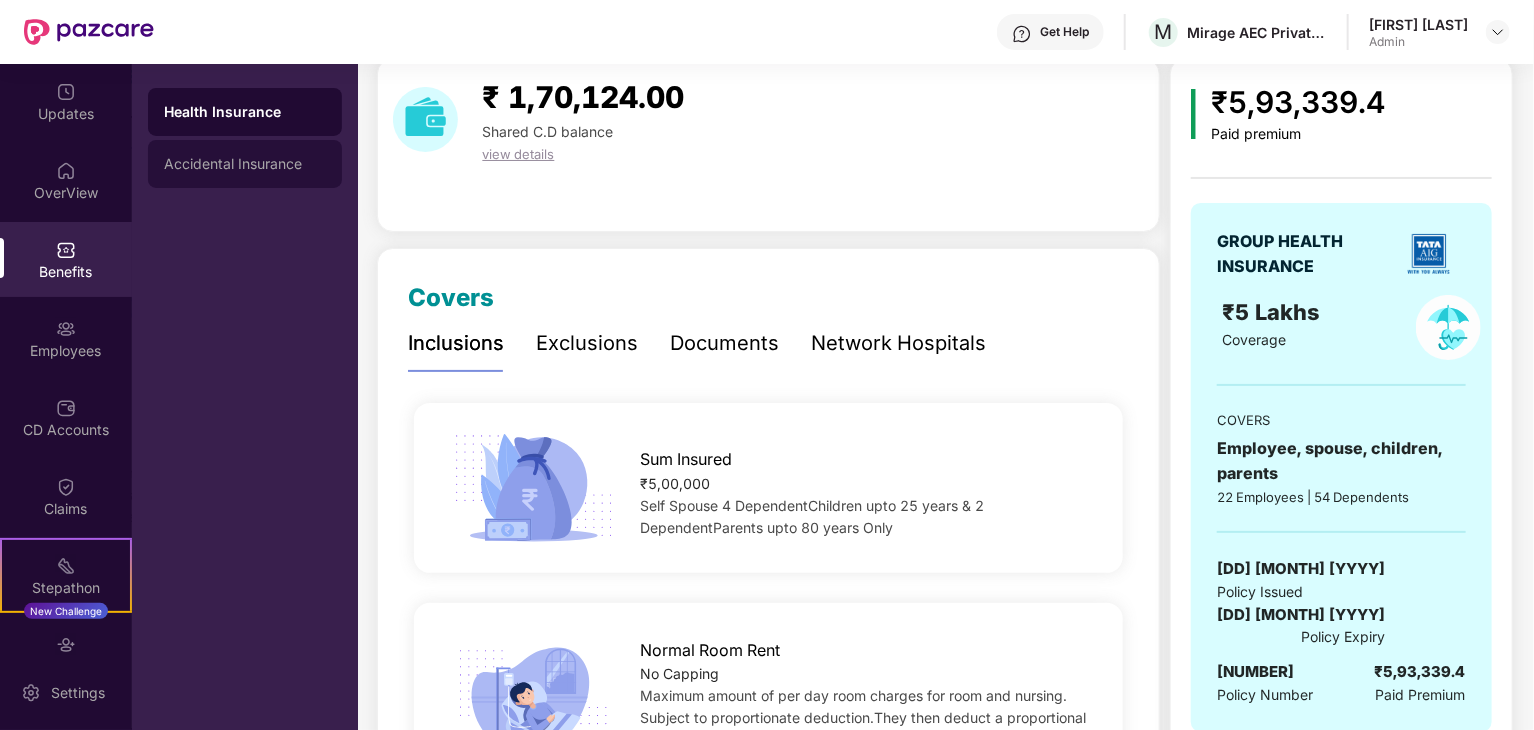 click on "Accidental Insurance" at bounding box center [245, 164] 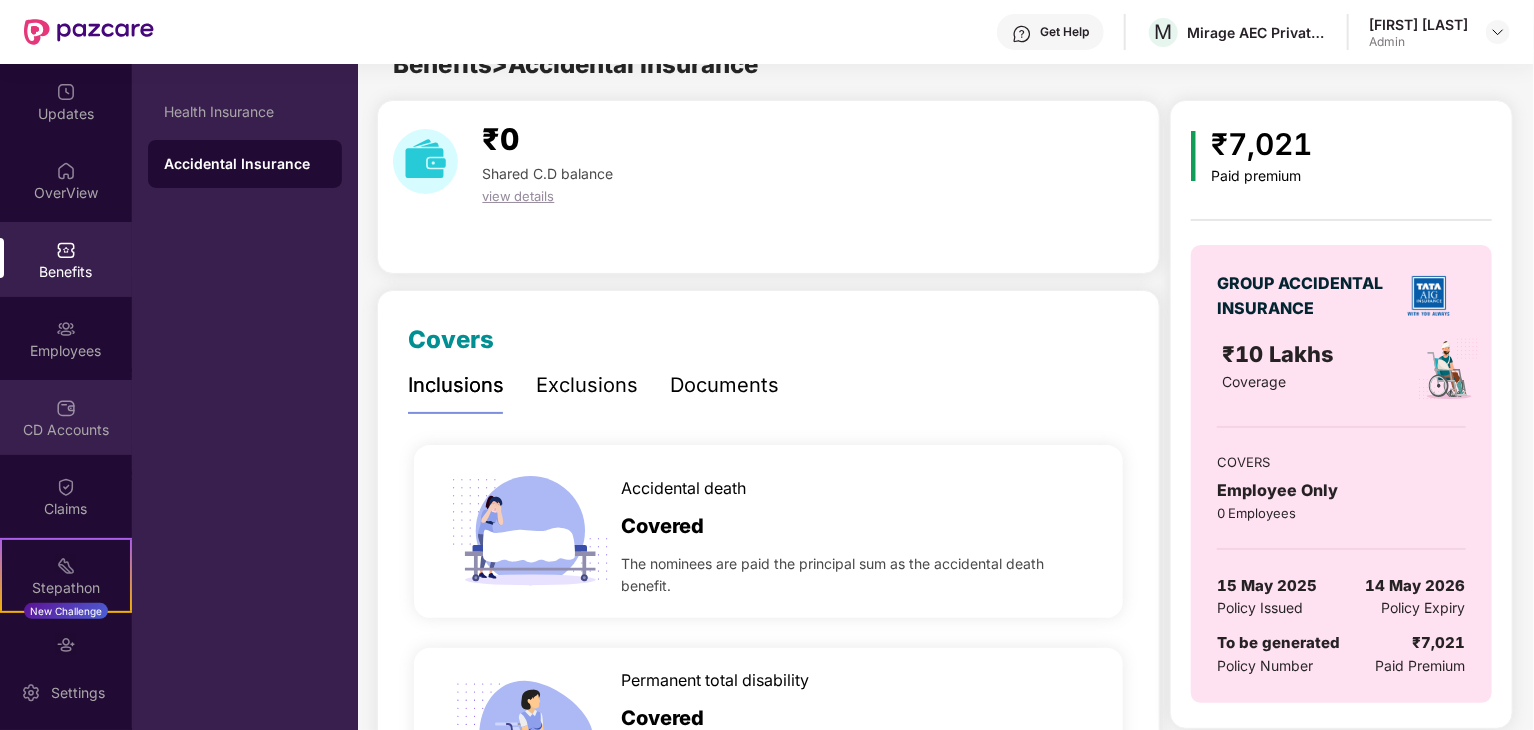 scroll, scrollTop: 76, scrollLeft: 0, axis: vertical 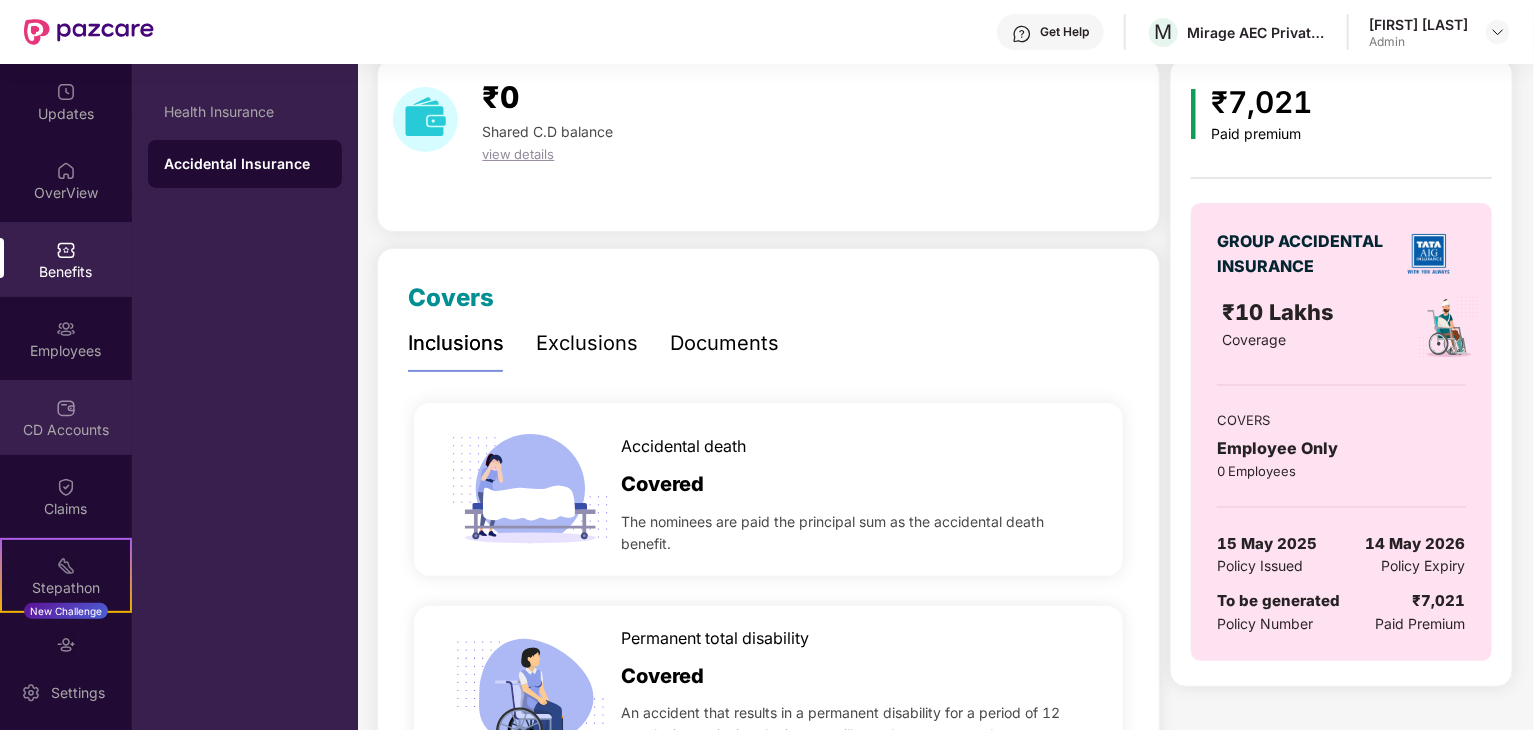 click on "CD Accounts" at bounding box center (66, 430) 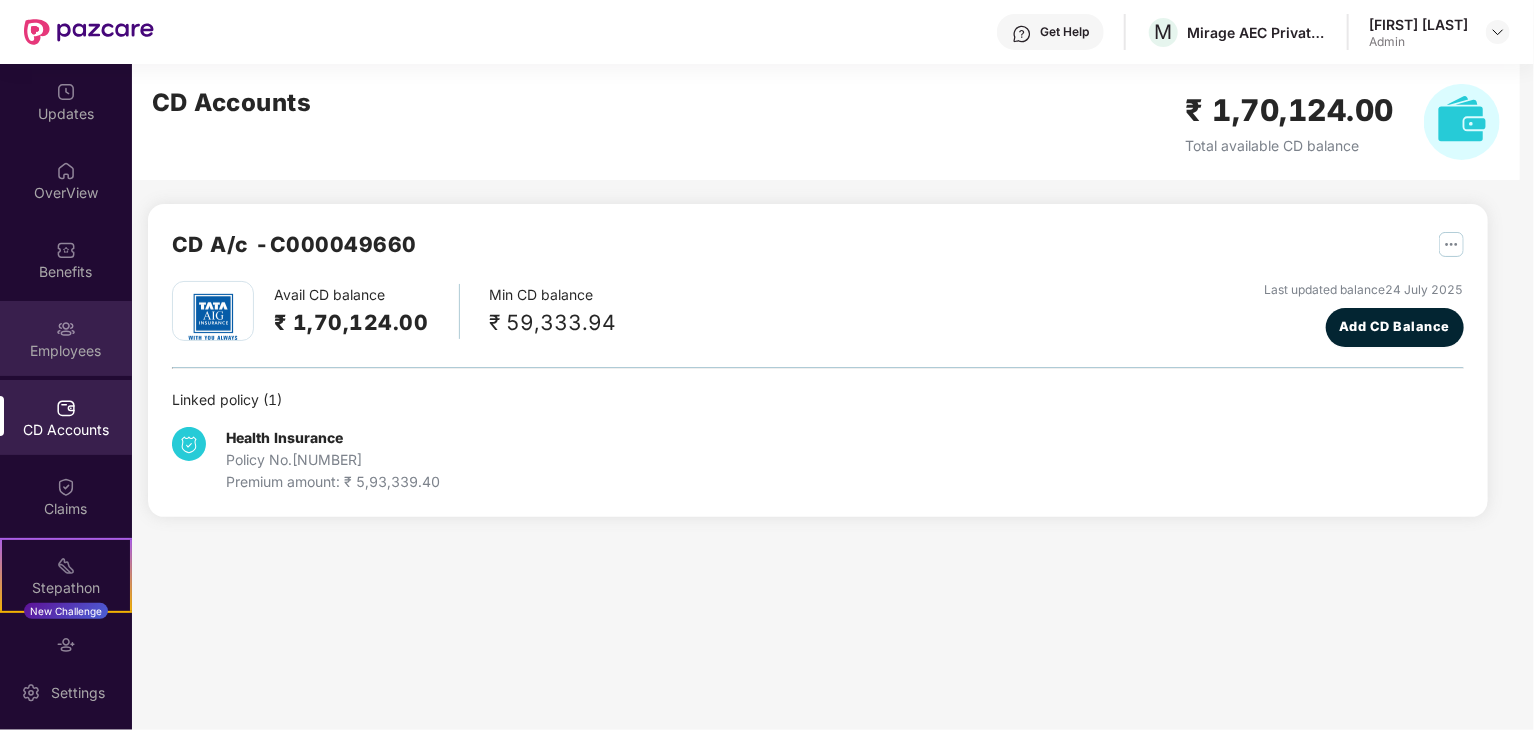 click at bounding box center (66, 329) 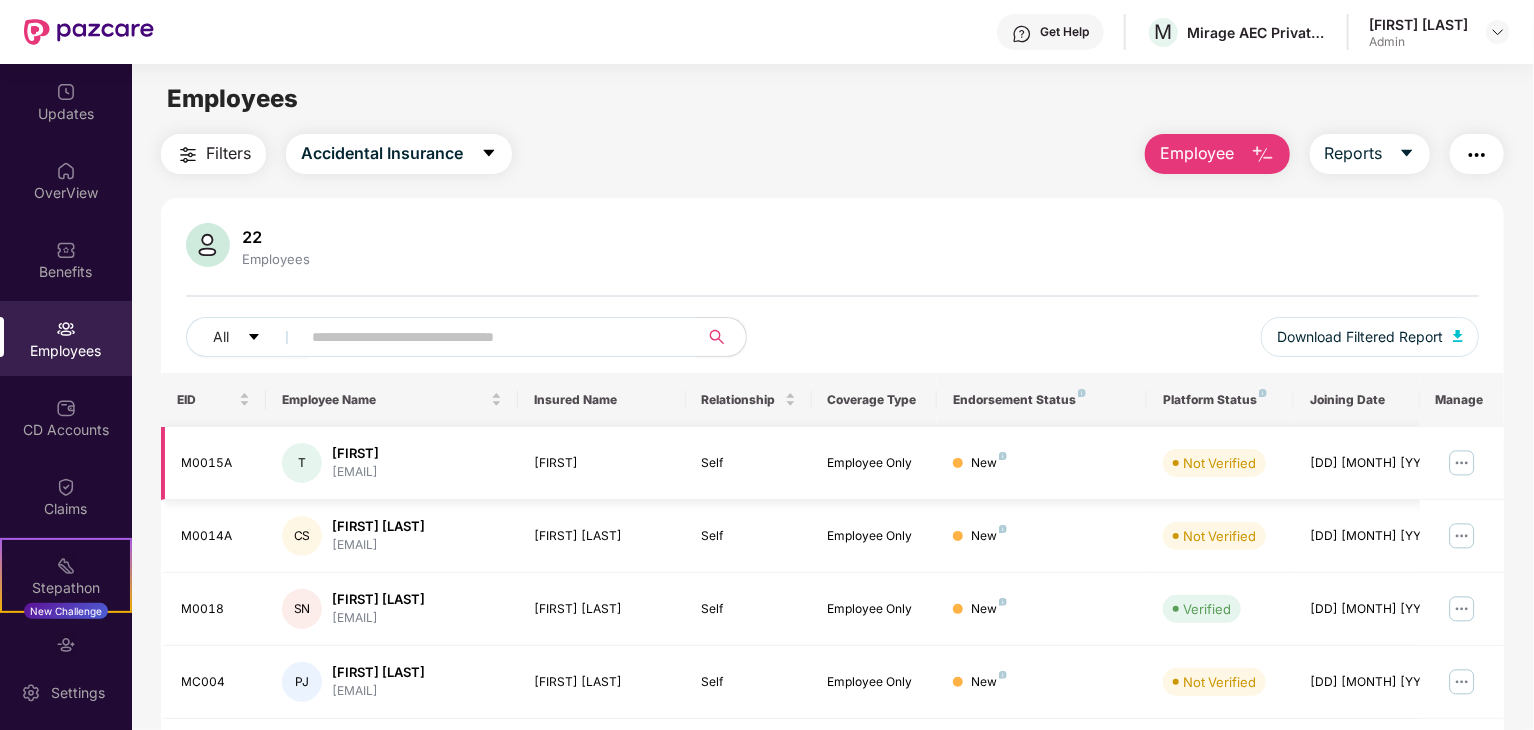 click at bounding box center [1462, 463] 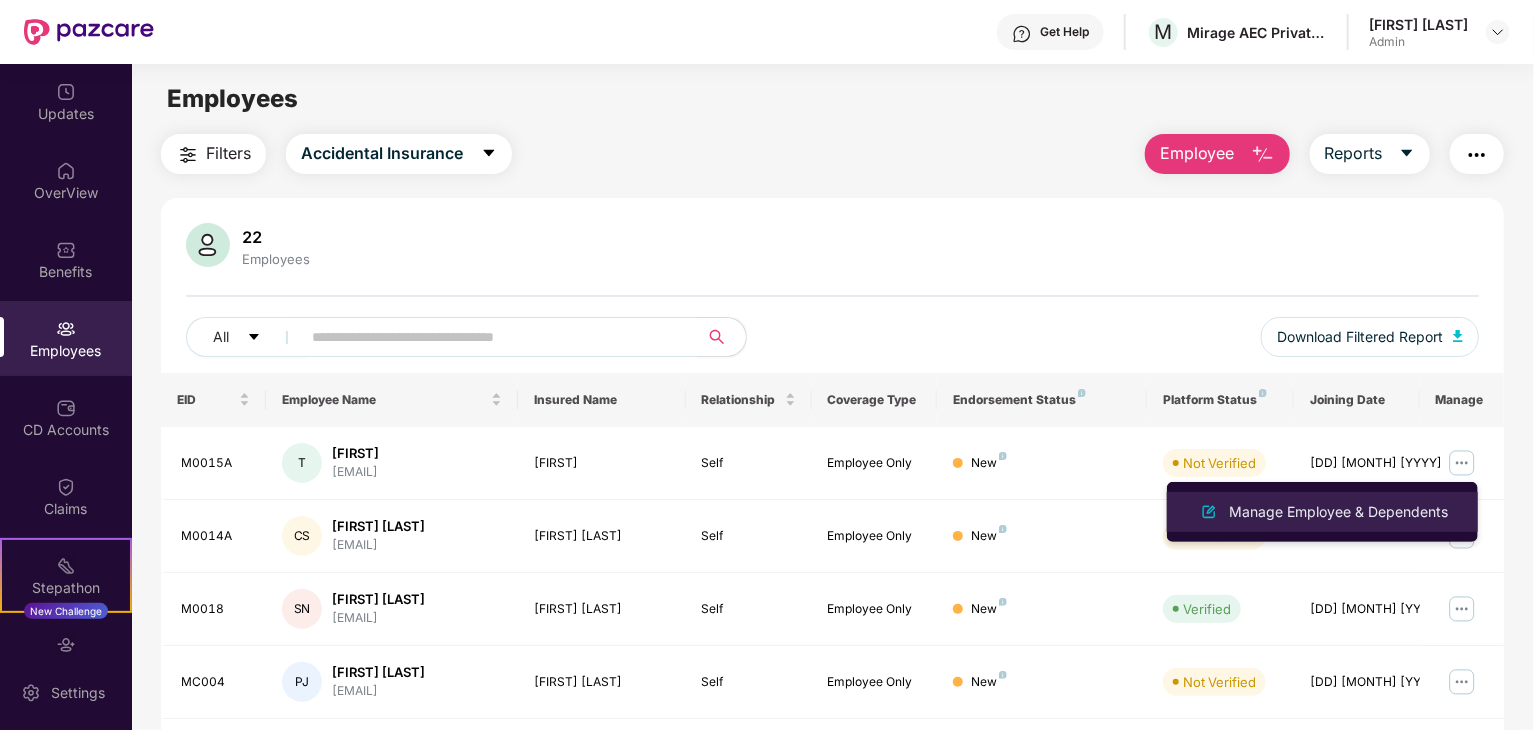 click on "Manage Employee & Dependents" at bounding box center (1338, 512) 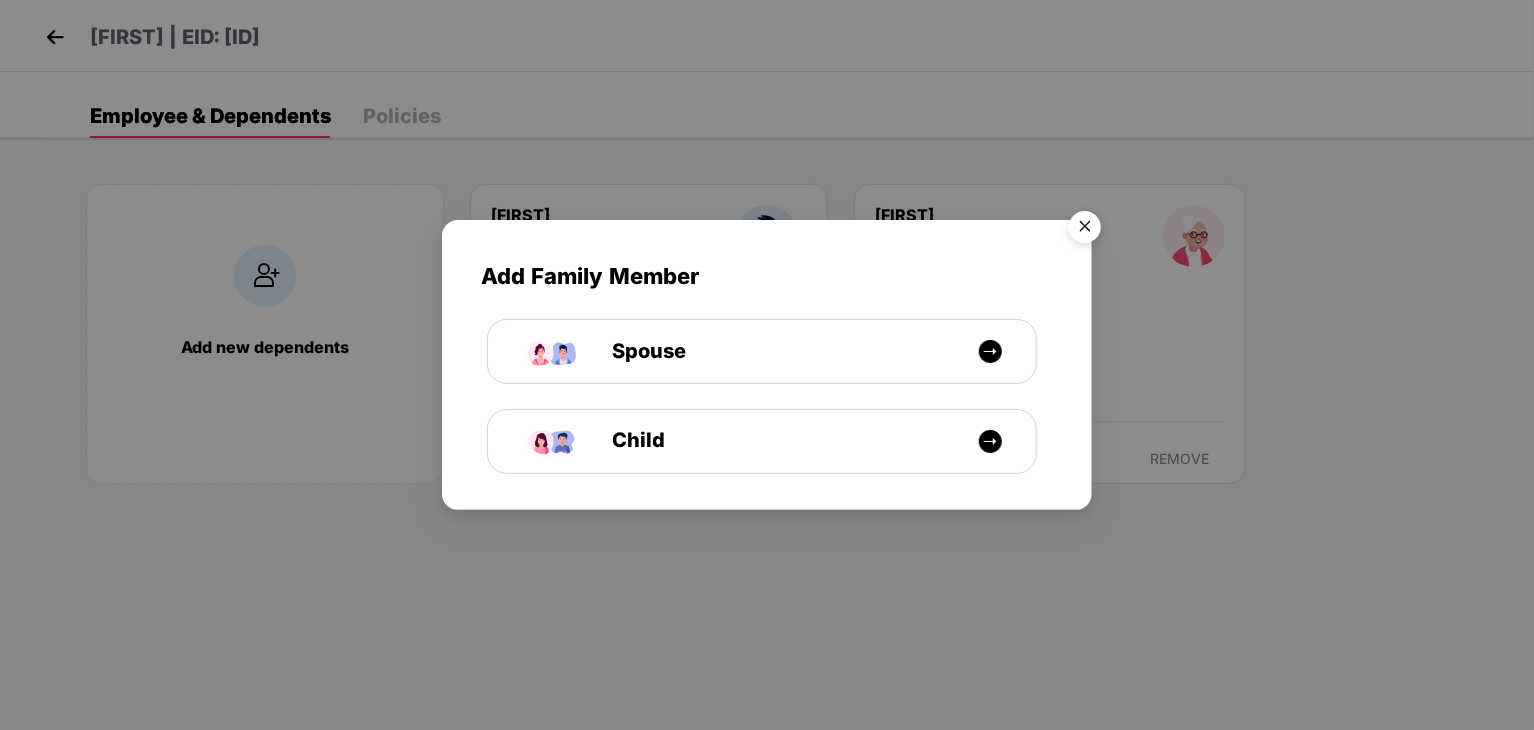 click at bounding box center [1085, 230] 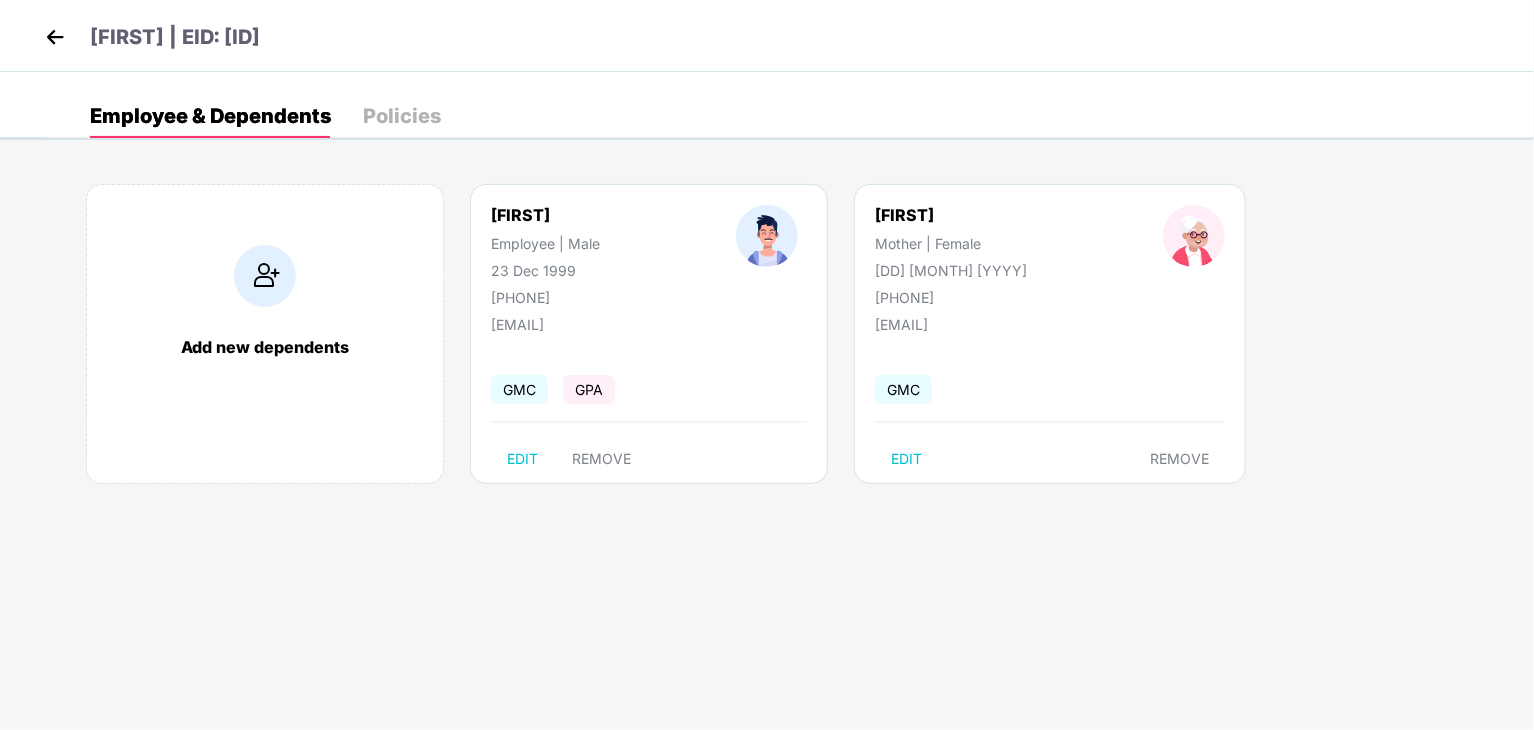 click at bounding box center (55, 37) 